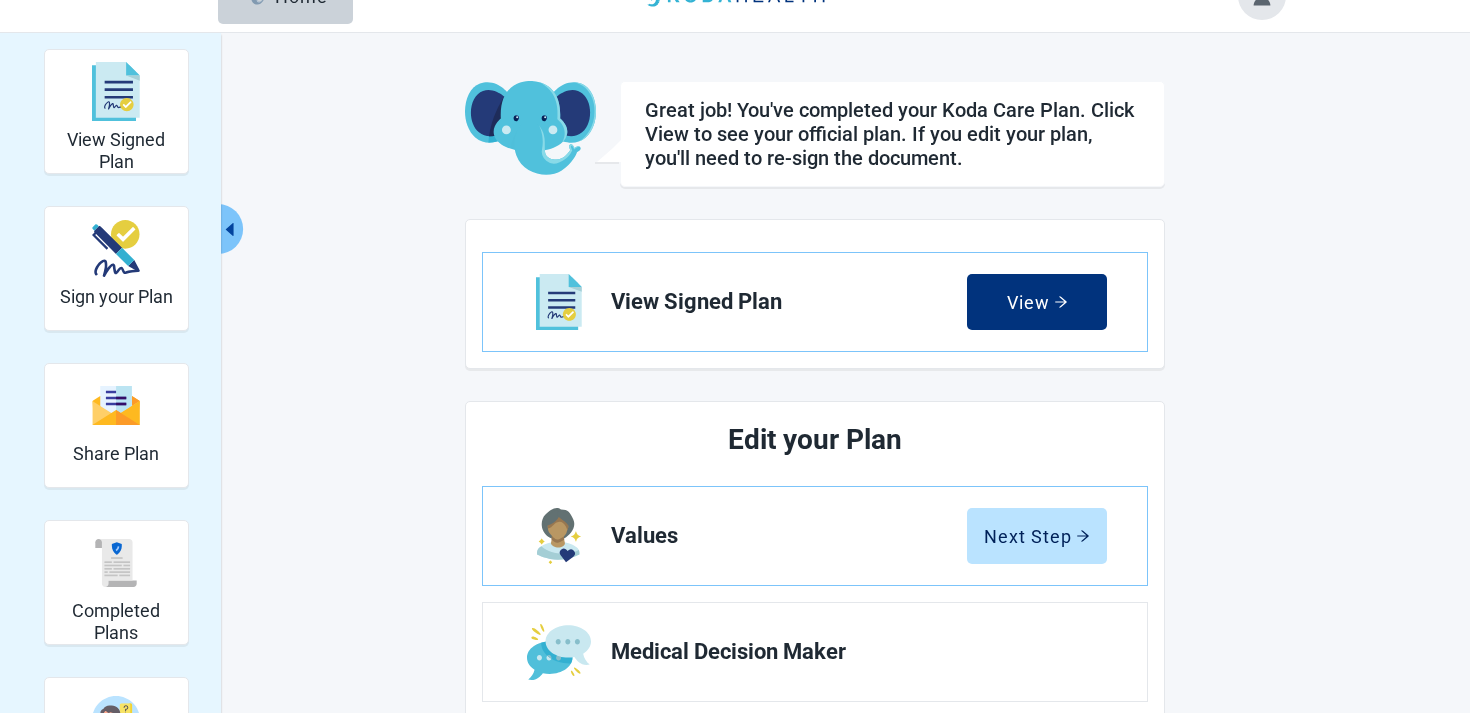 scroll, scrollTop: 0, scrollLeft: 0, axis: both 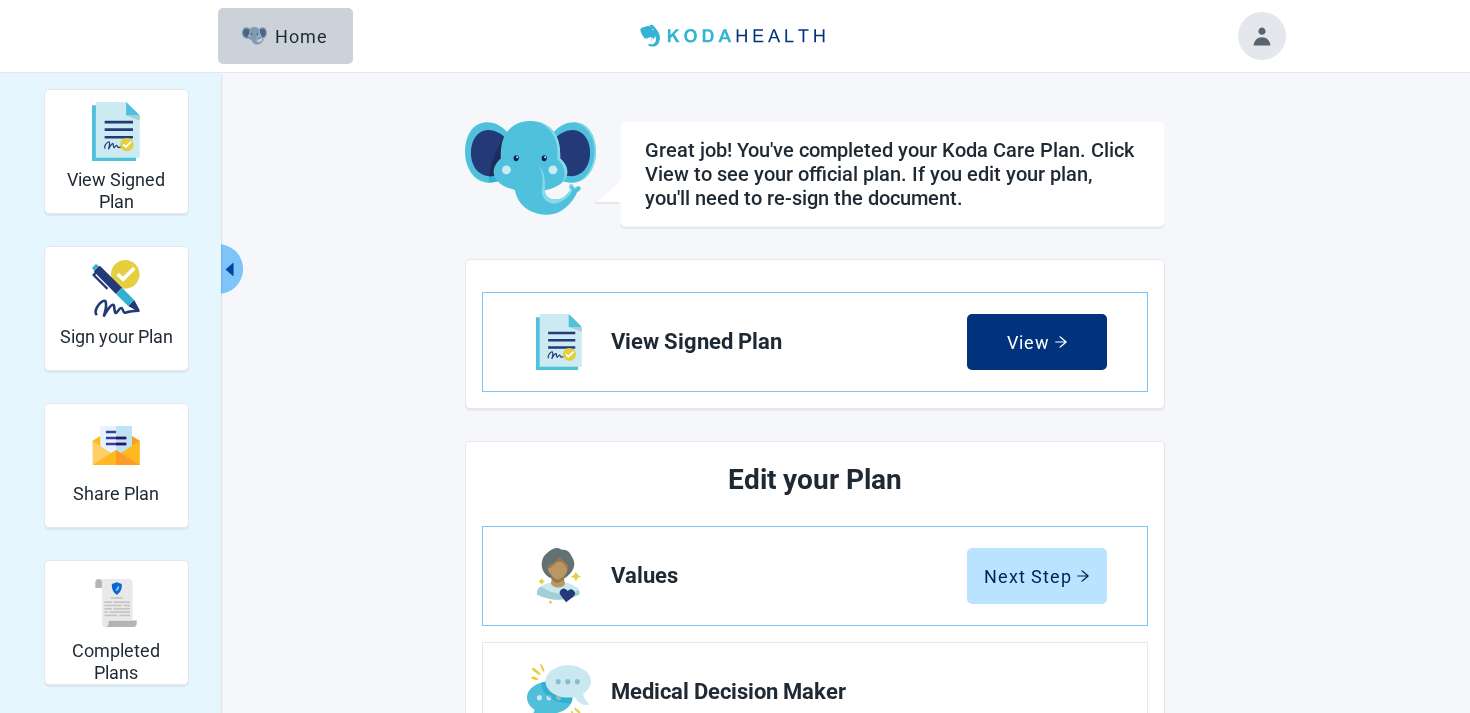 click on "View Signed Plan Sign your Plan Share Plan Completed Plans Get Help Great job! You've completed your Koda Care Plan. Click View to see your official plan. If you edit your plan, you'll need to re-sign the document. View Signed Plan View Edit your Plan Values Next Step Medical Decision Maker Quality of Life Medical Care Supportive Care Additional Preferences" at bounding box center (735, 656) 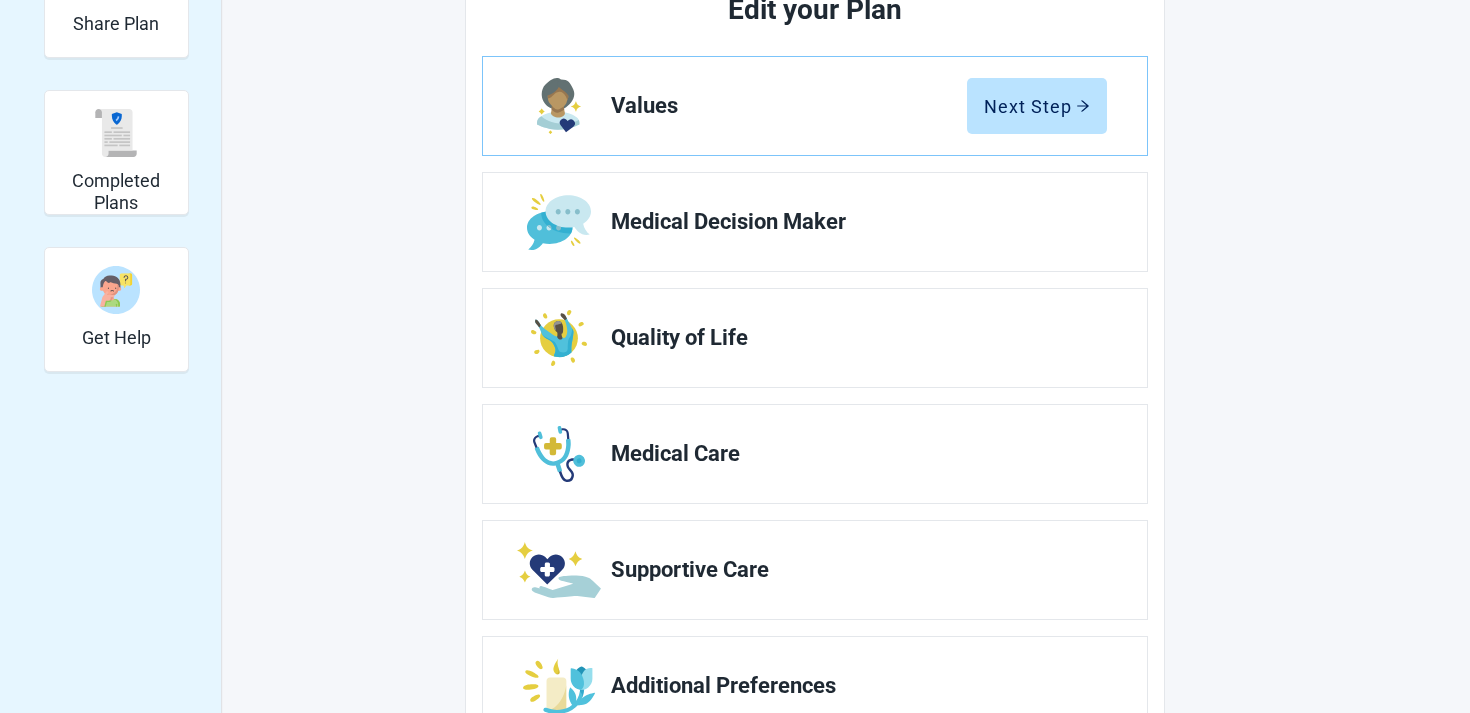 scroll, scrollTop: 542, scrollLeft: 0, axis: vertical 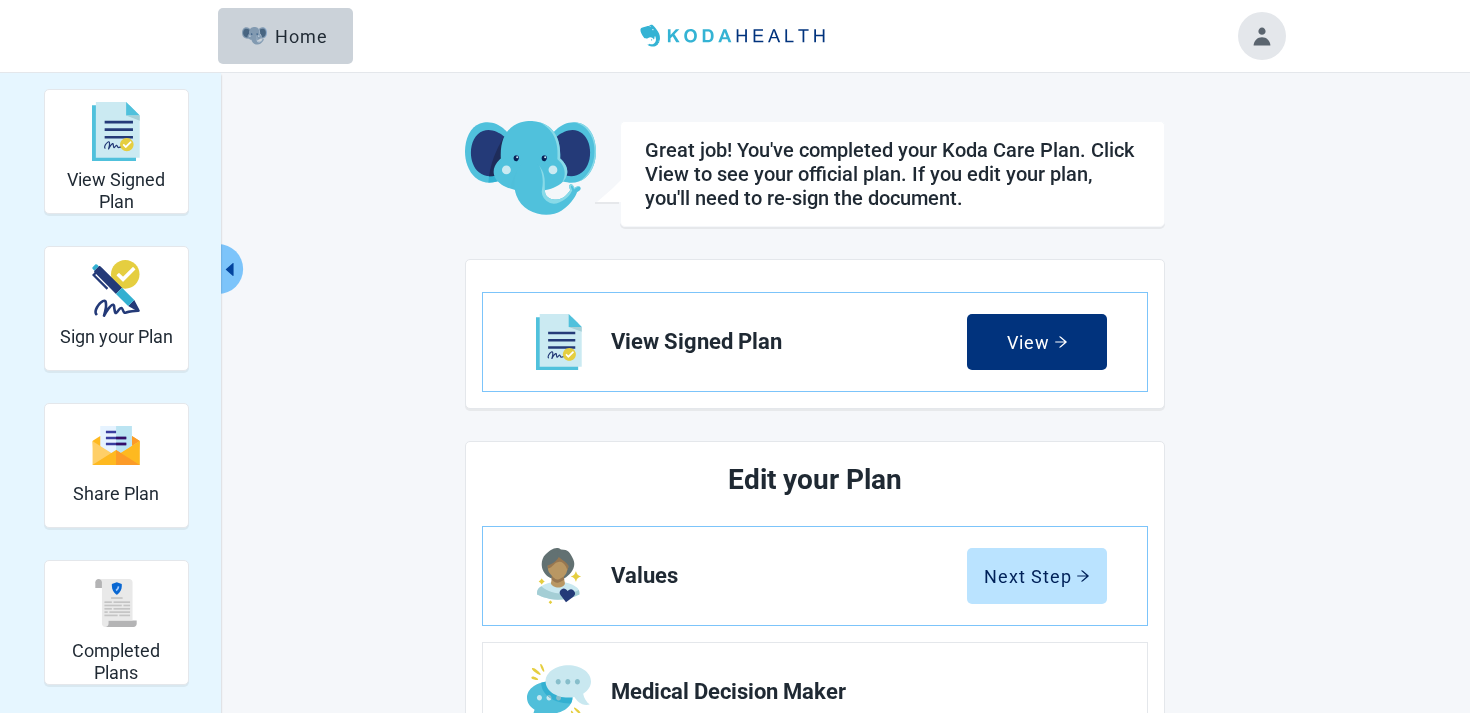 type 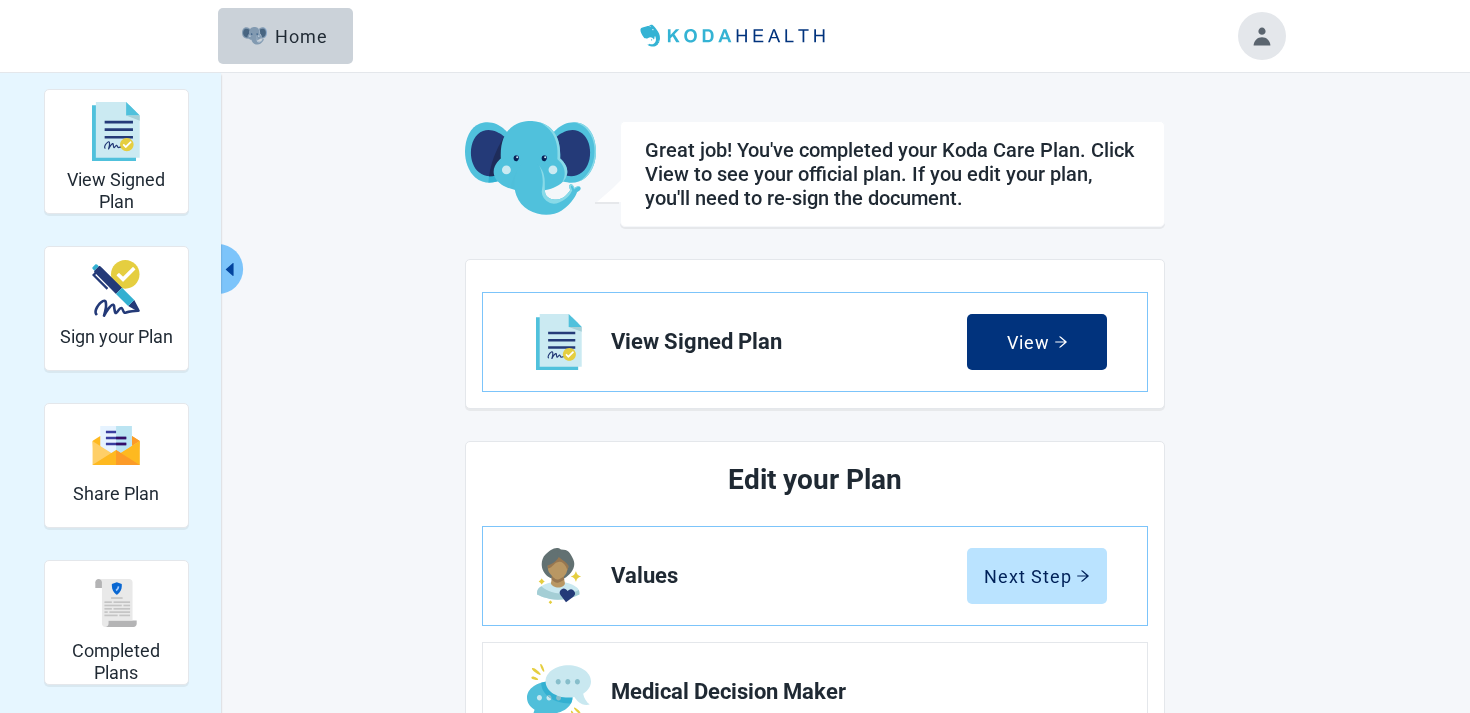 scroll, scrollTop: 423, scrollLeft: 0, axis: vertical 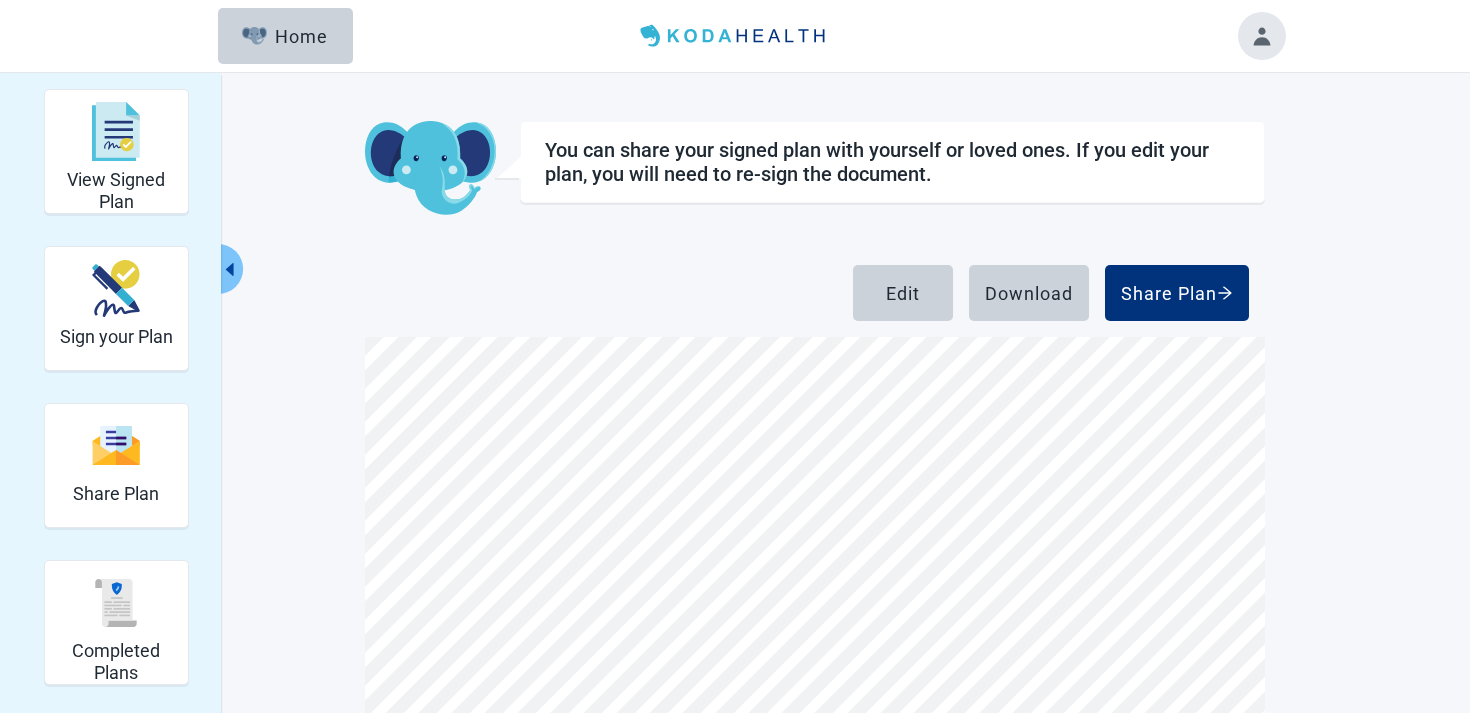 type 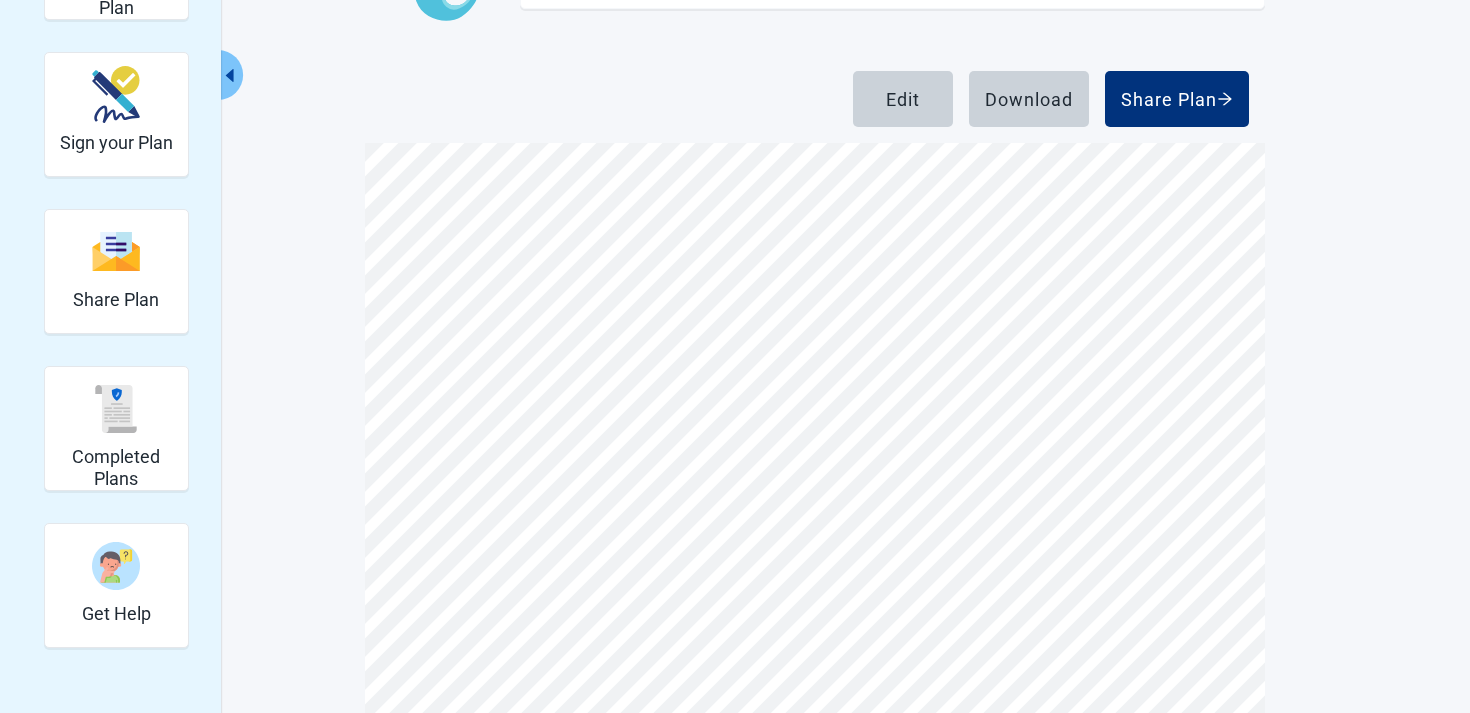 scroll, scrollTop: 0, scrollLeft: 0, axis: both 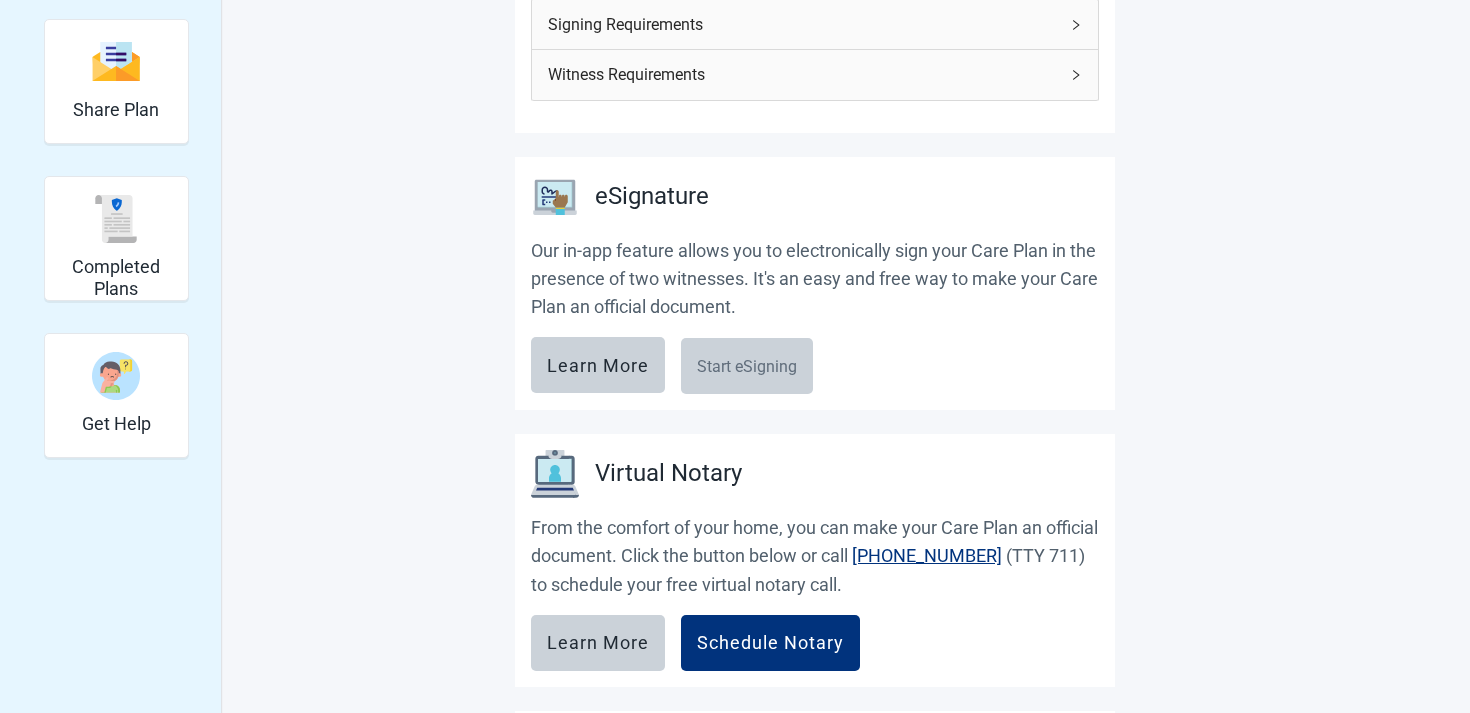 type 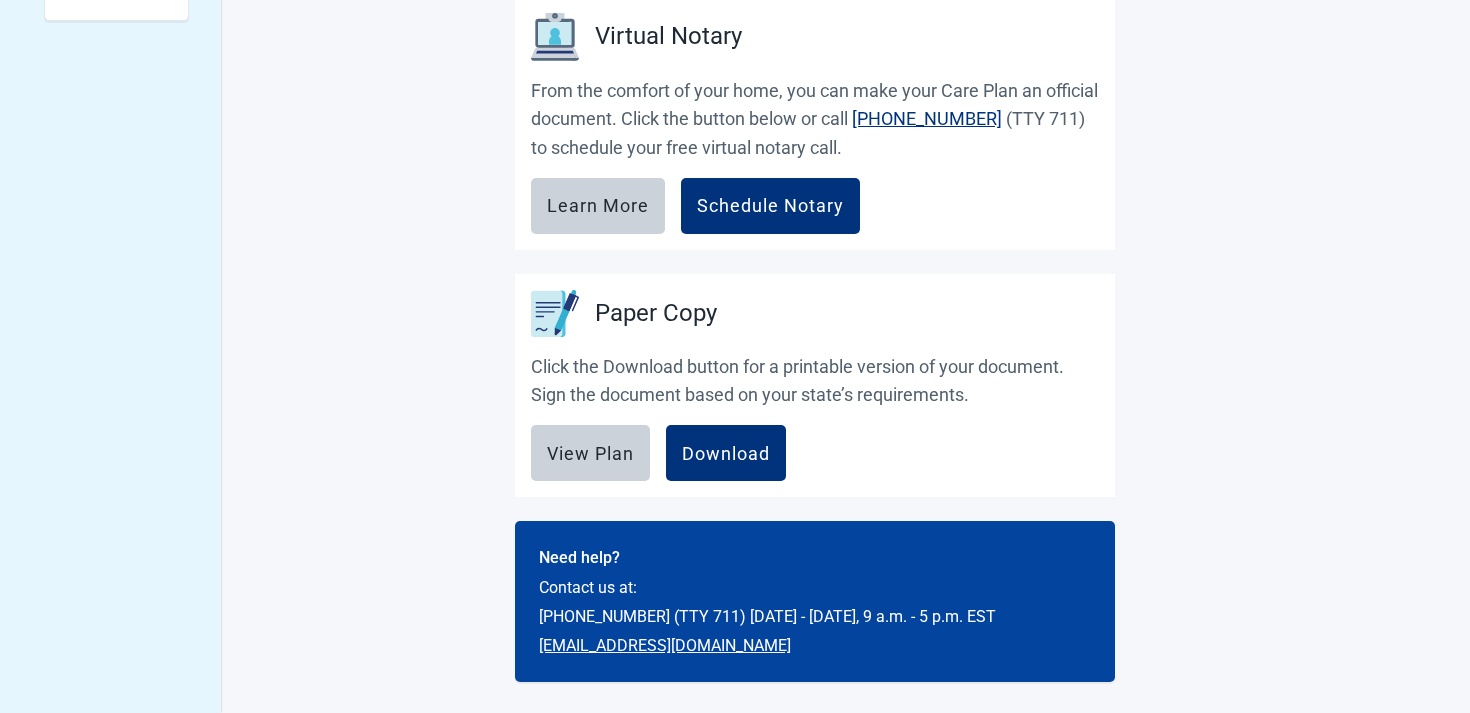 type 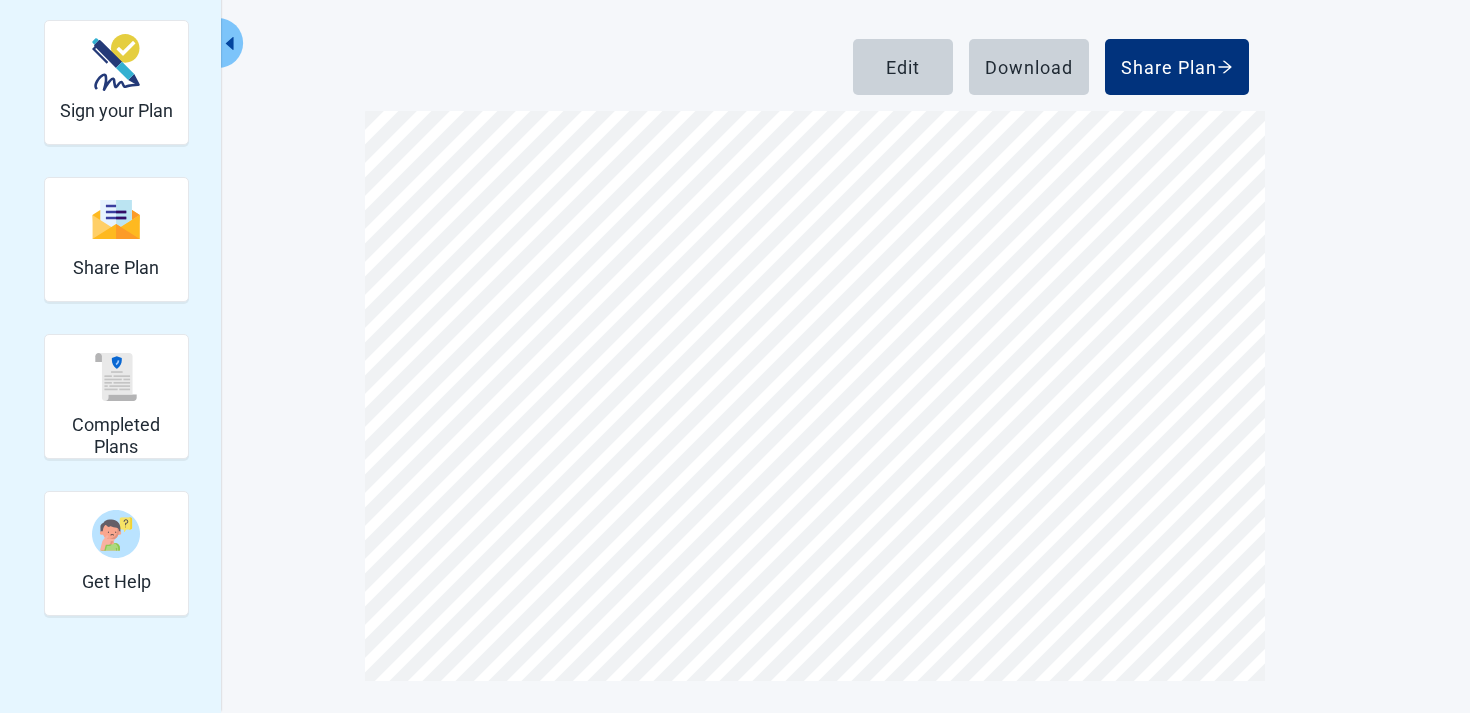 scroll, scrollTop: 226, scrollLeft: 0, axis: vertical 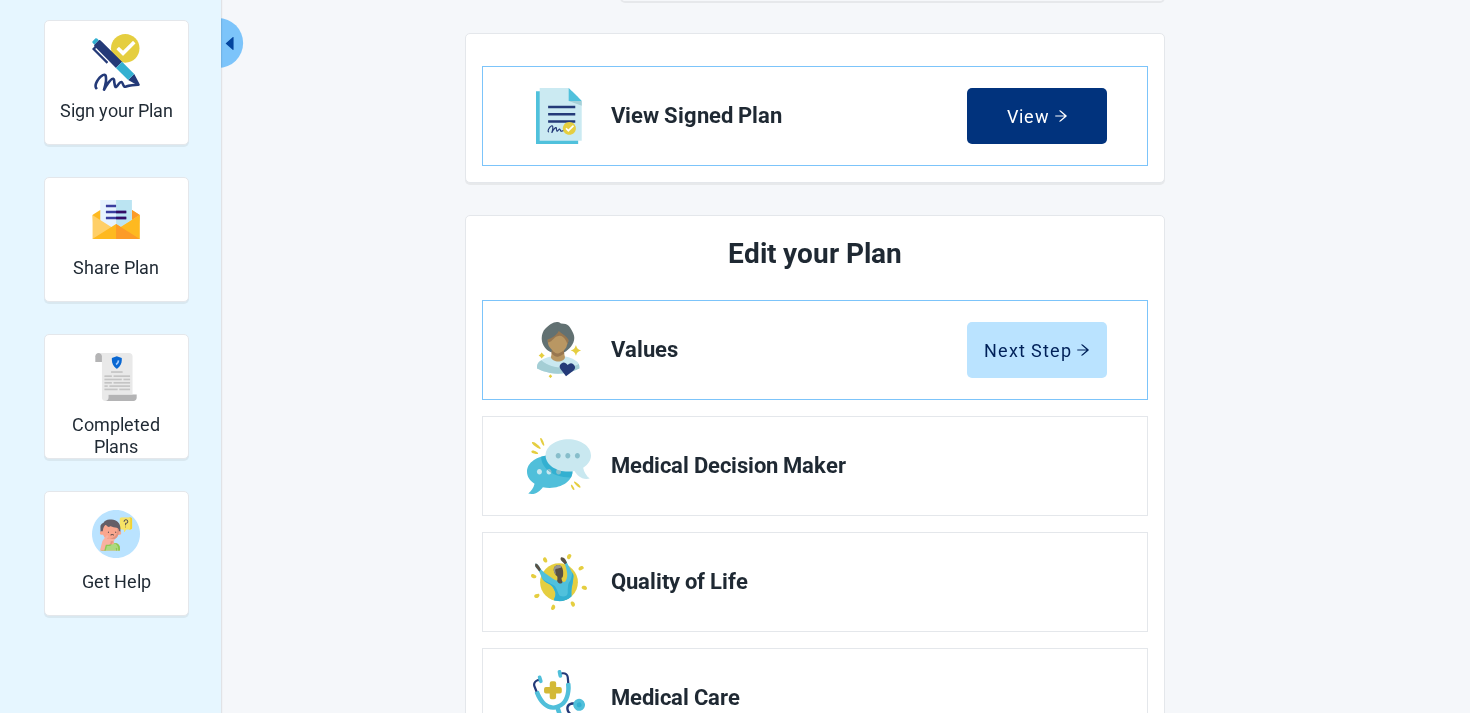 click on "Values Next Step" at bounding box center (815, 350) 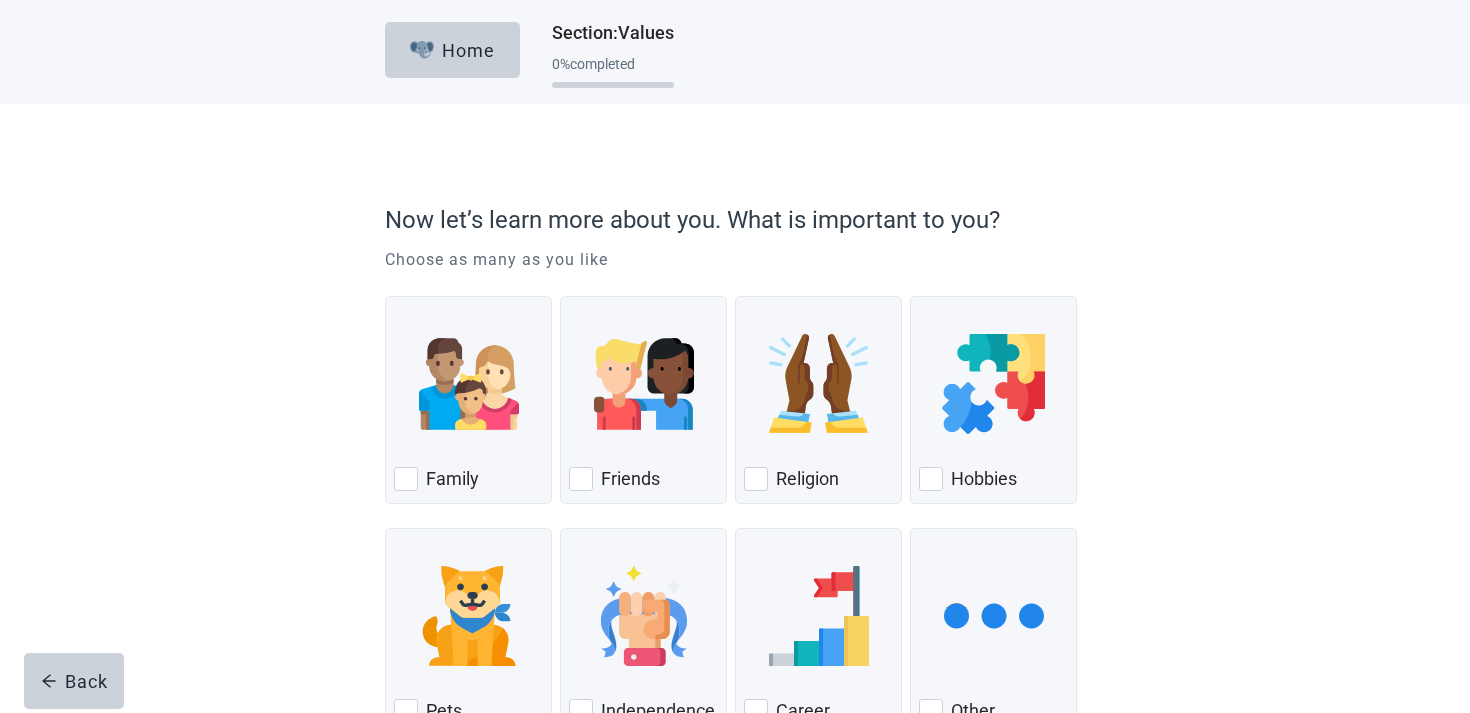 type 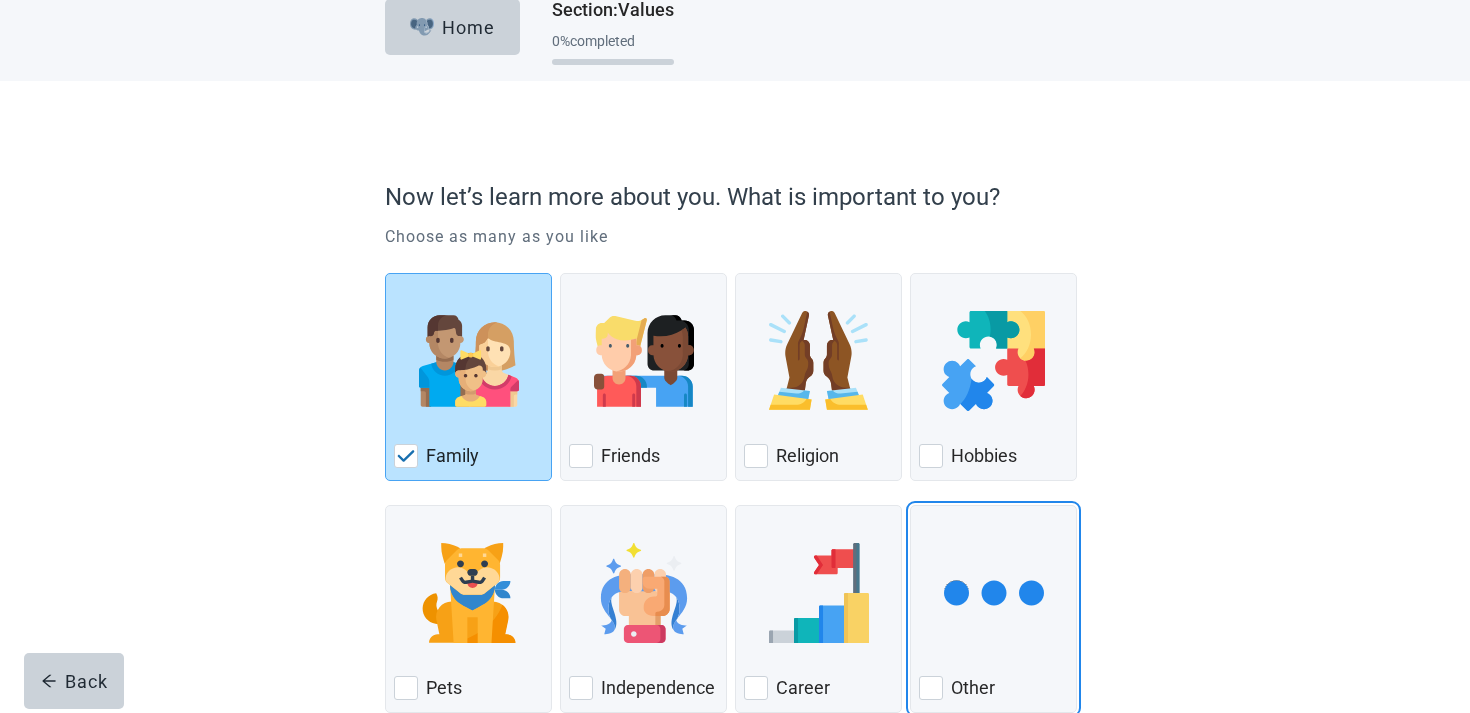 scroll, scrollTop: 147, scrollLeft: 0, axis: vertical 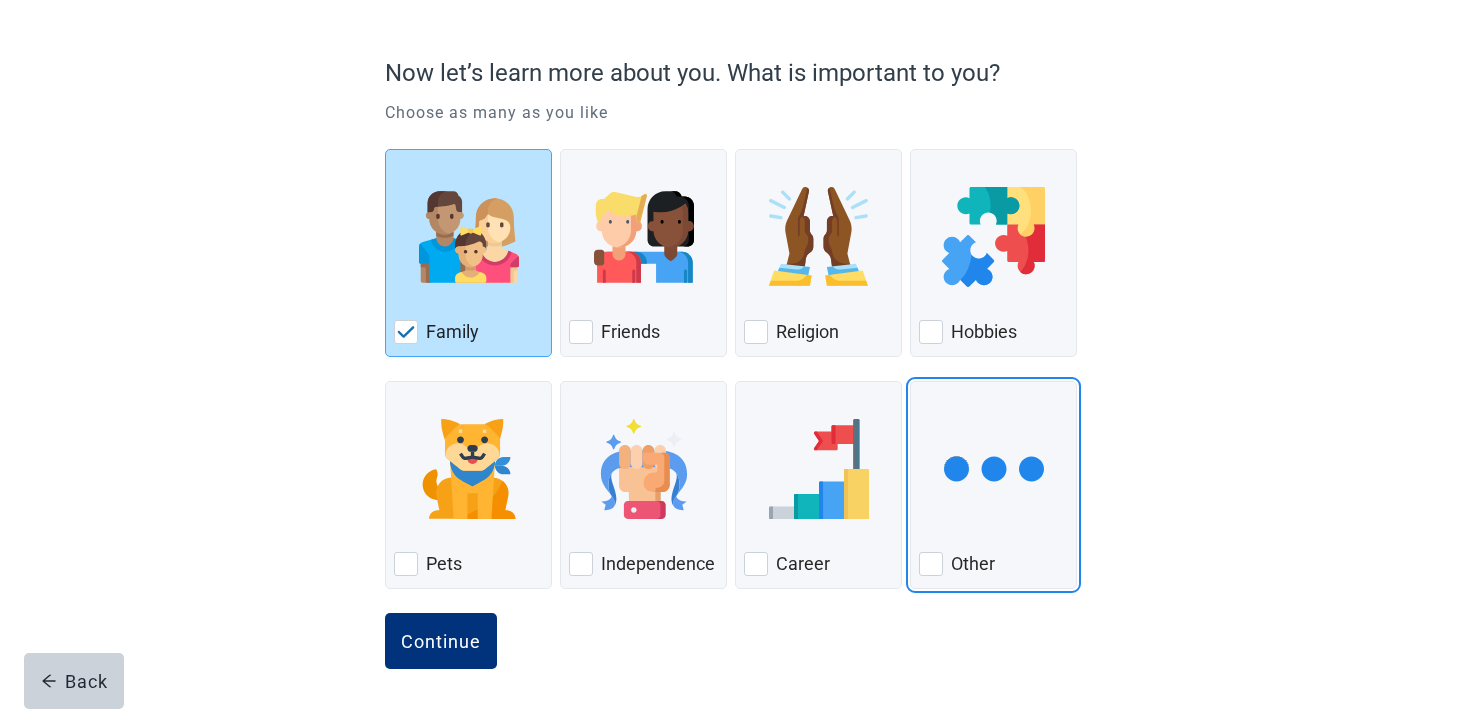 type 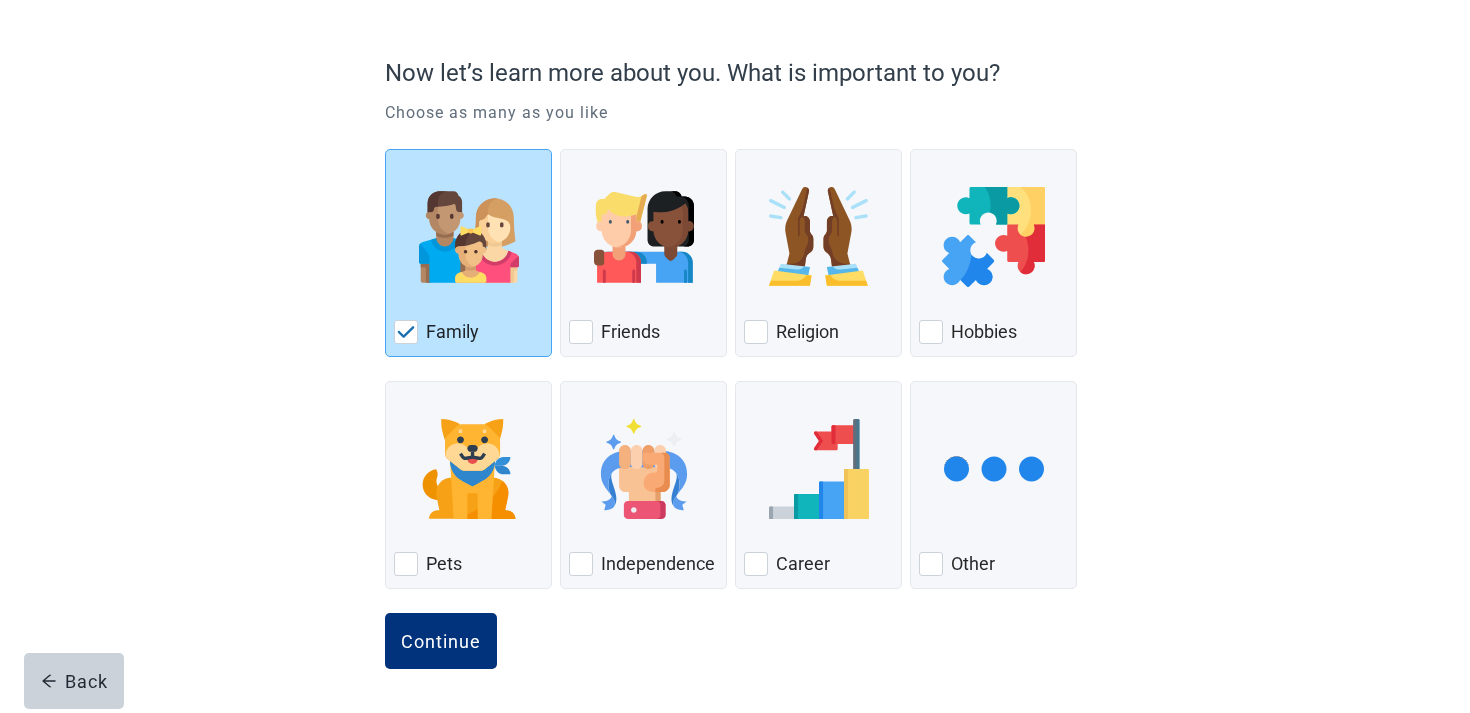 click on "Continue" at bounding box center (441, 641) 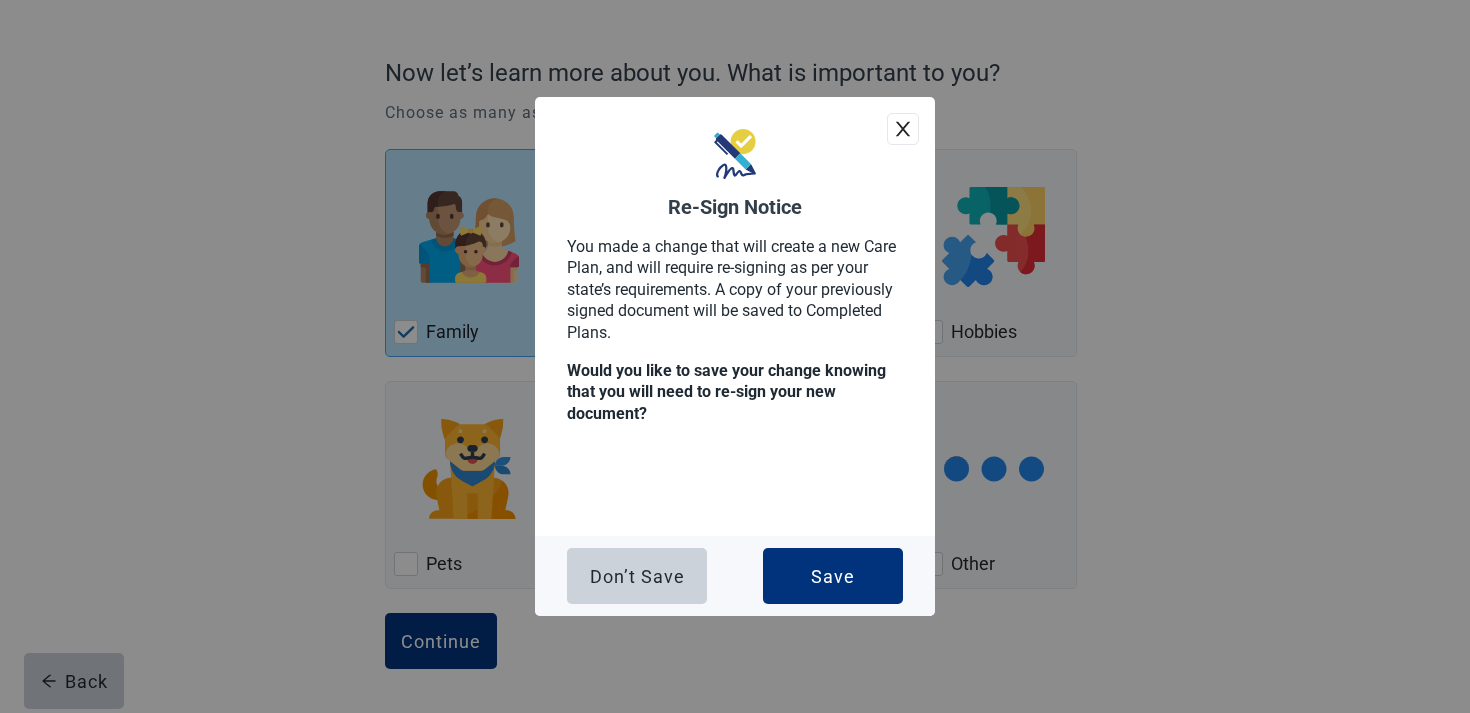 type 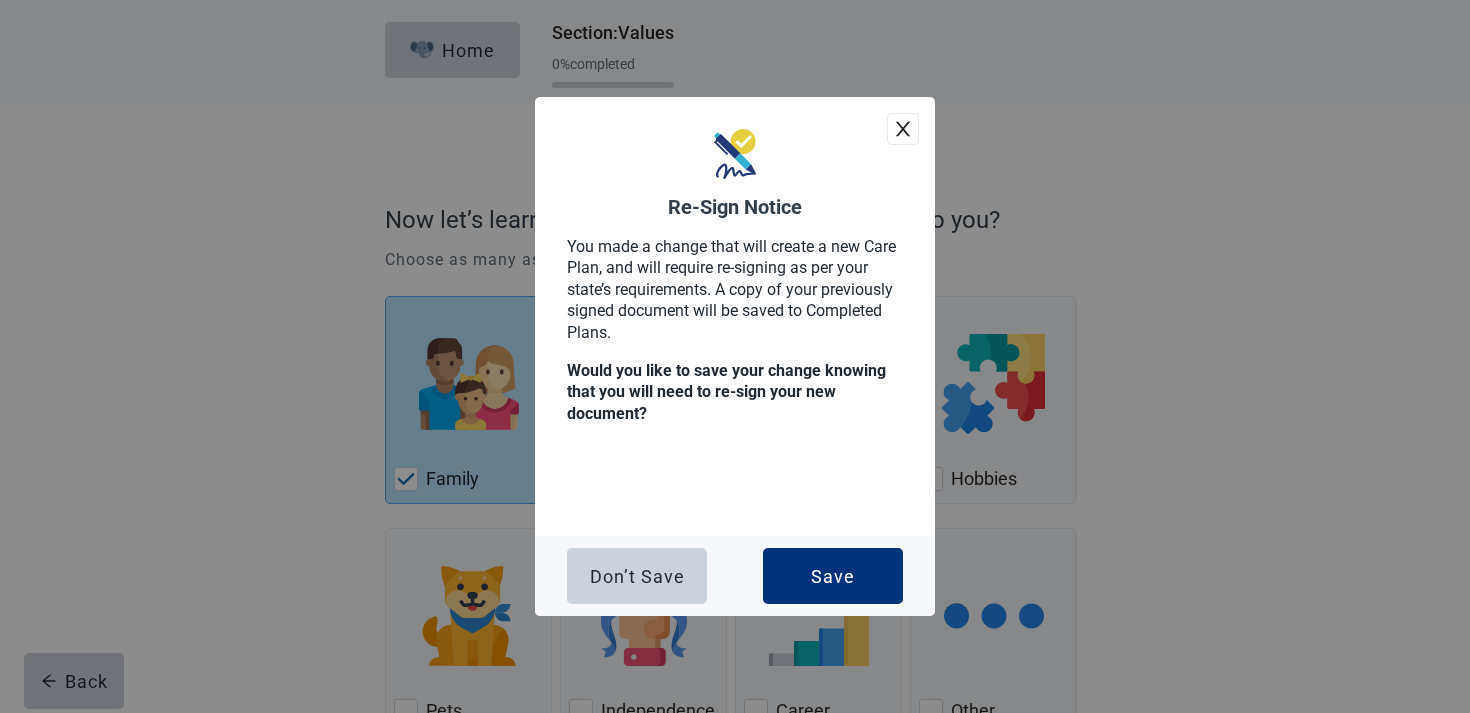 type 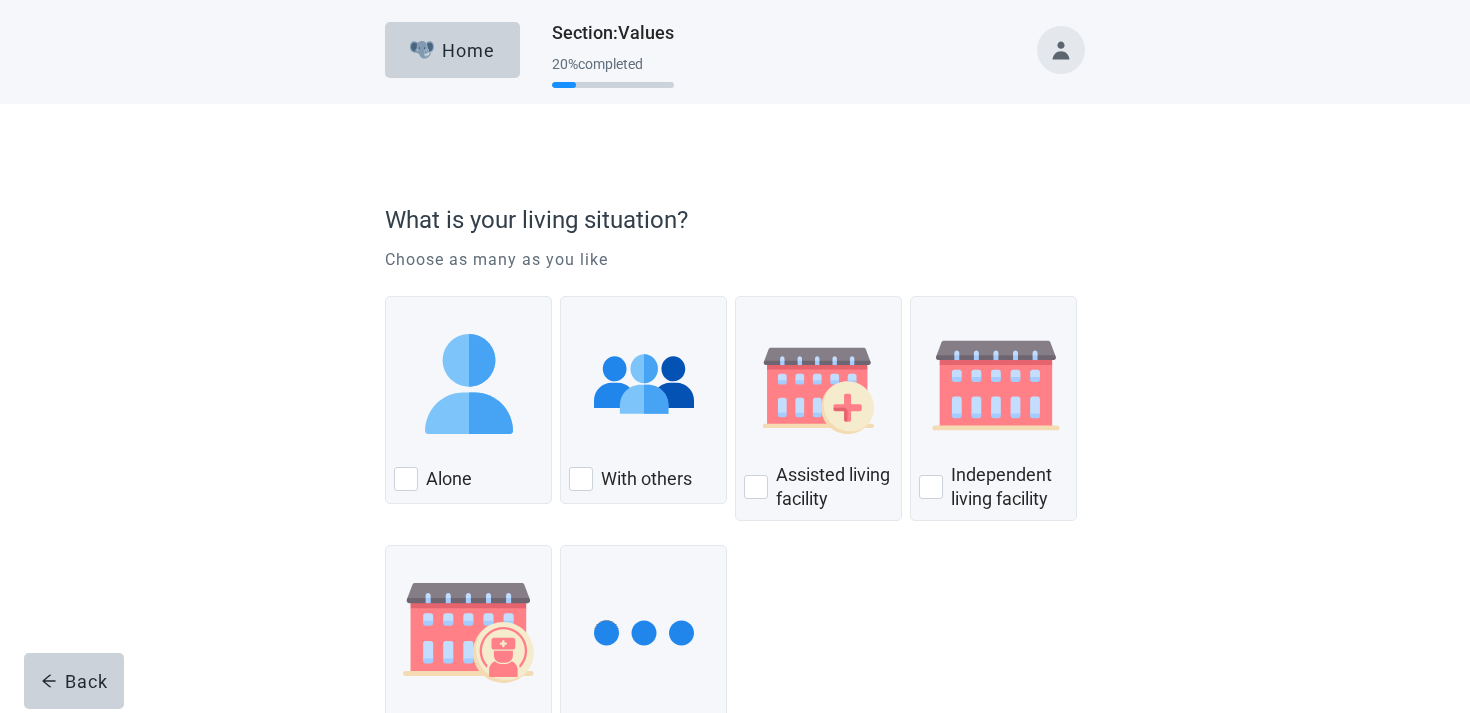 type 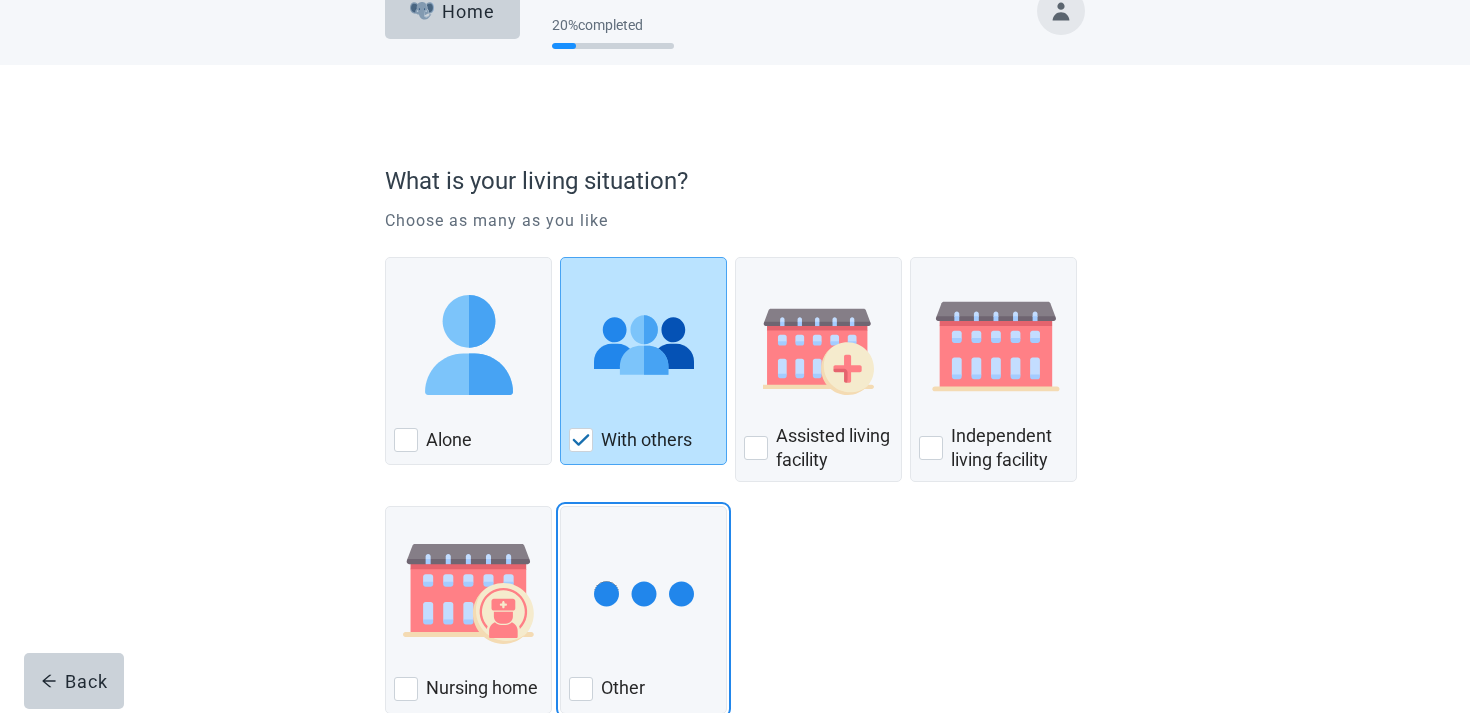 scroll, scrollTop: 163, scrollLeft: 0, axis: vertical 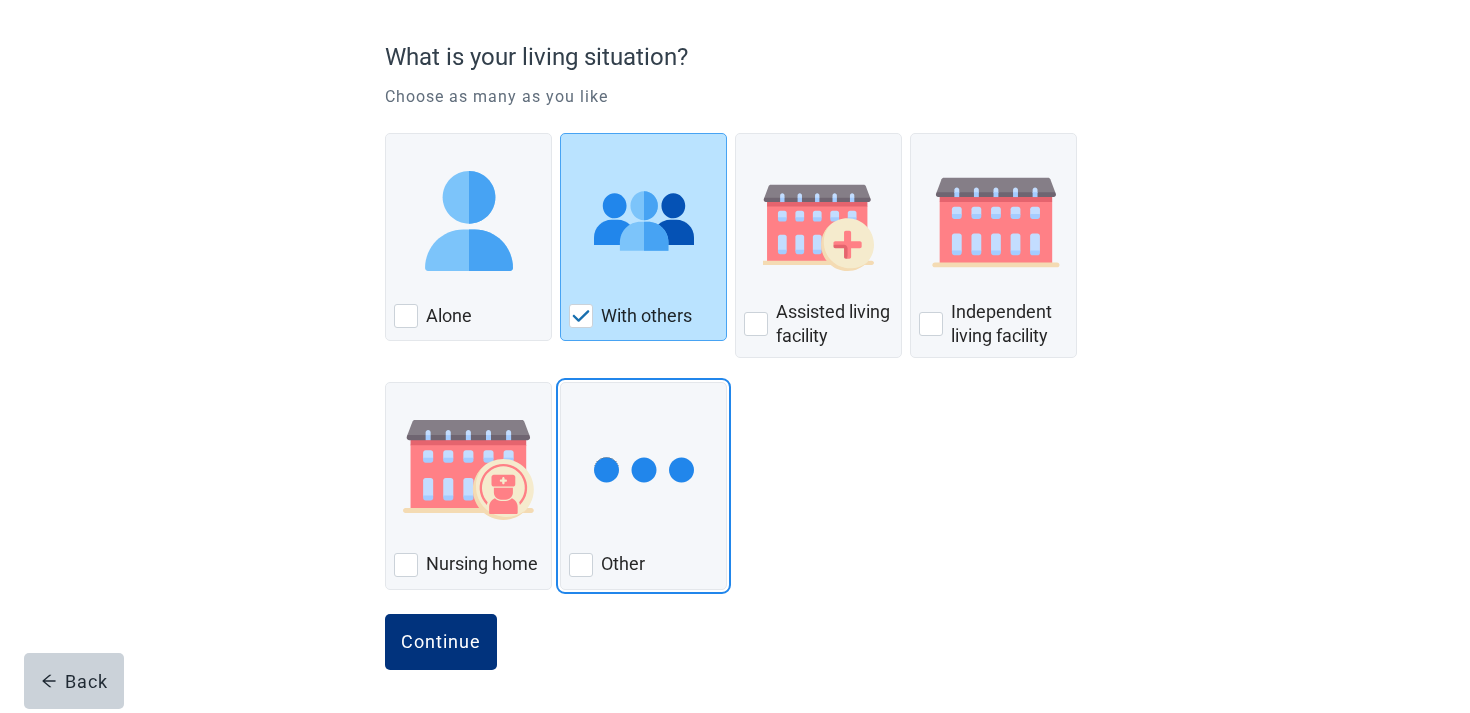 type 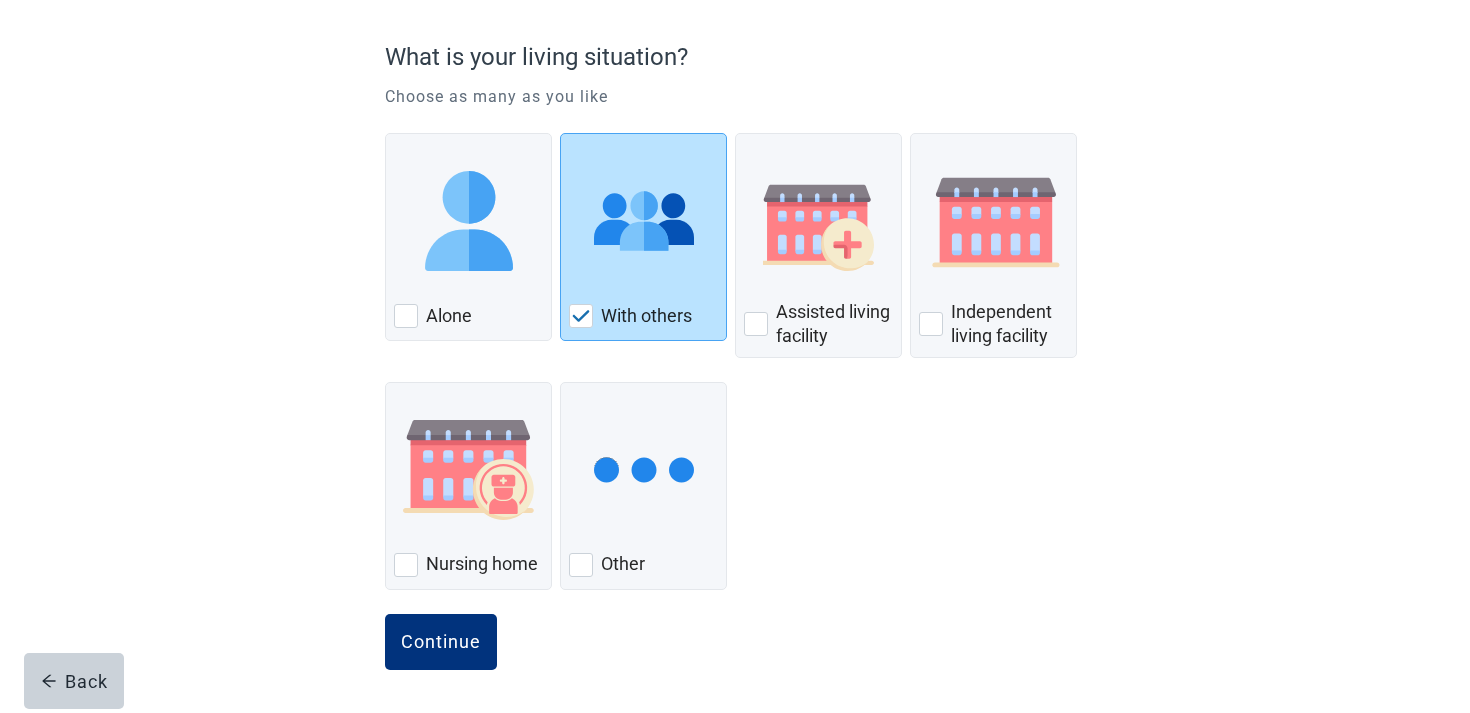 click on "Continue" at bounding box center (441, 642) 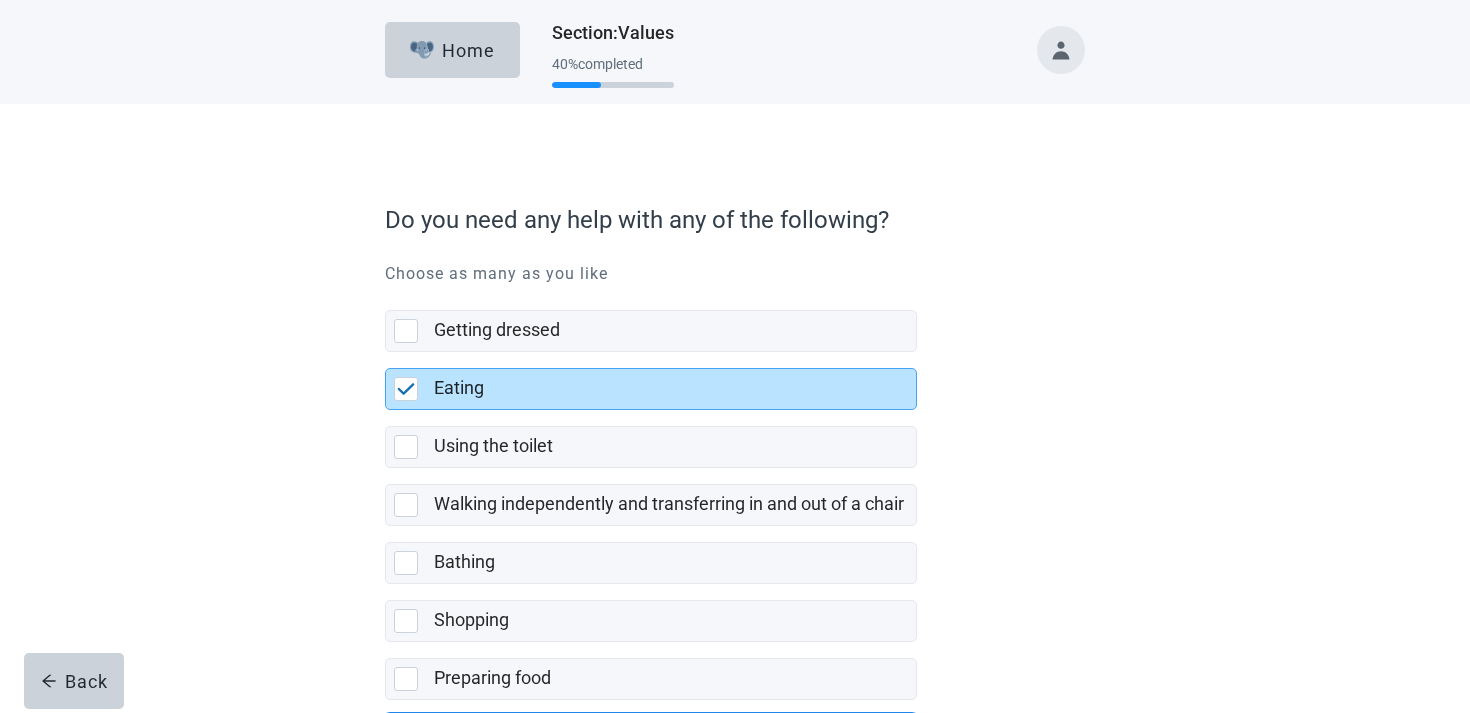 scroll, scrollTop: 380, scrollLeft: 0, axis: vertical 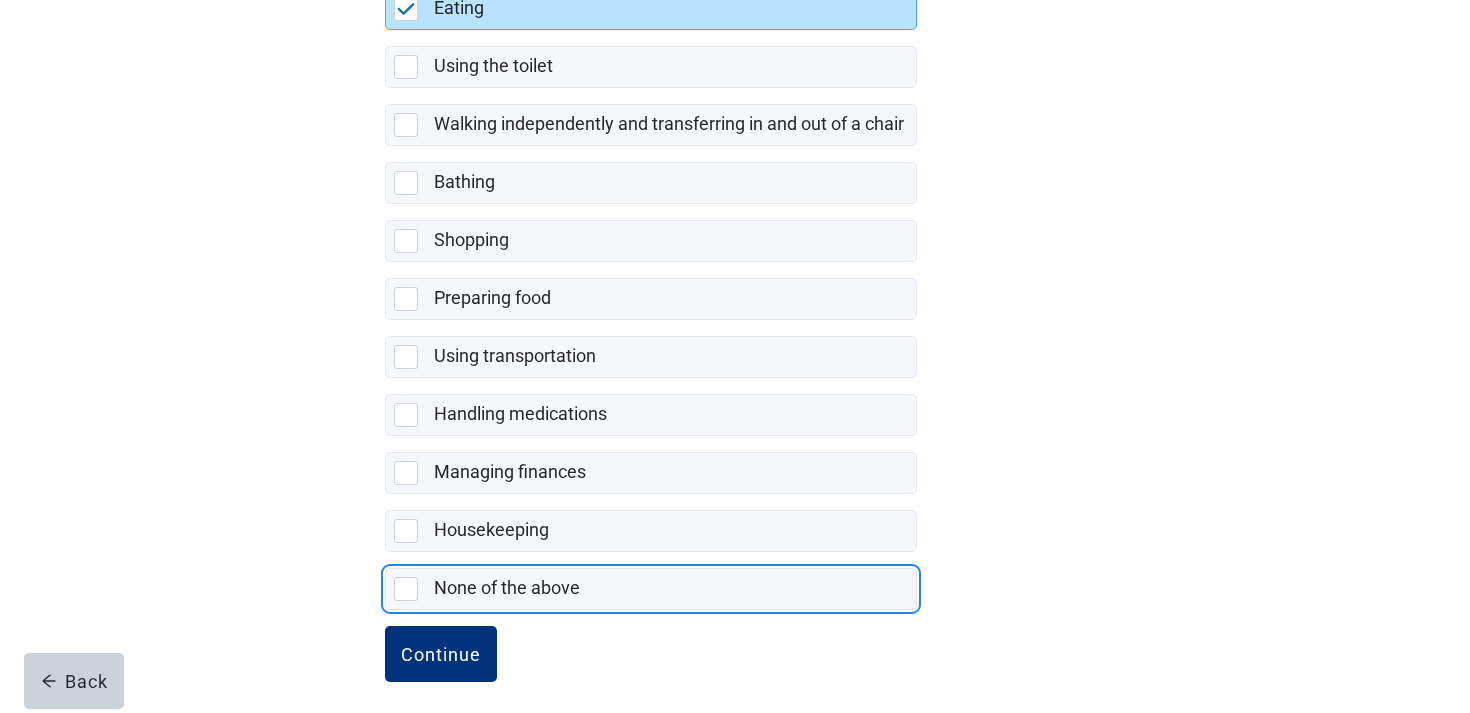 type 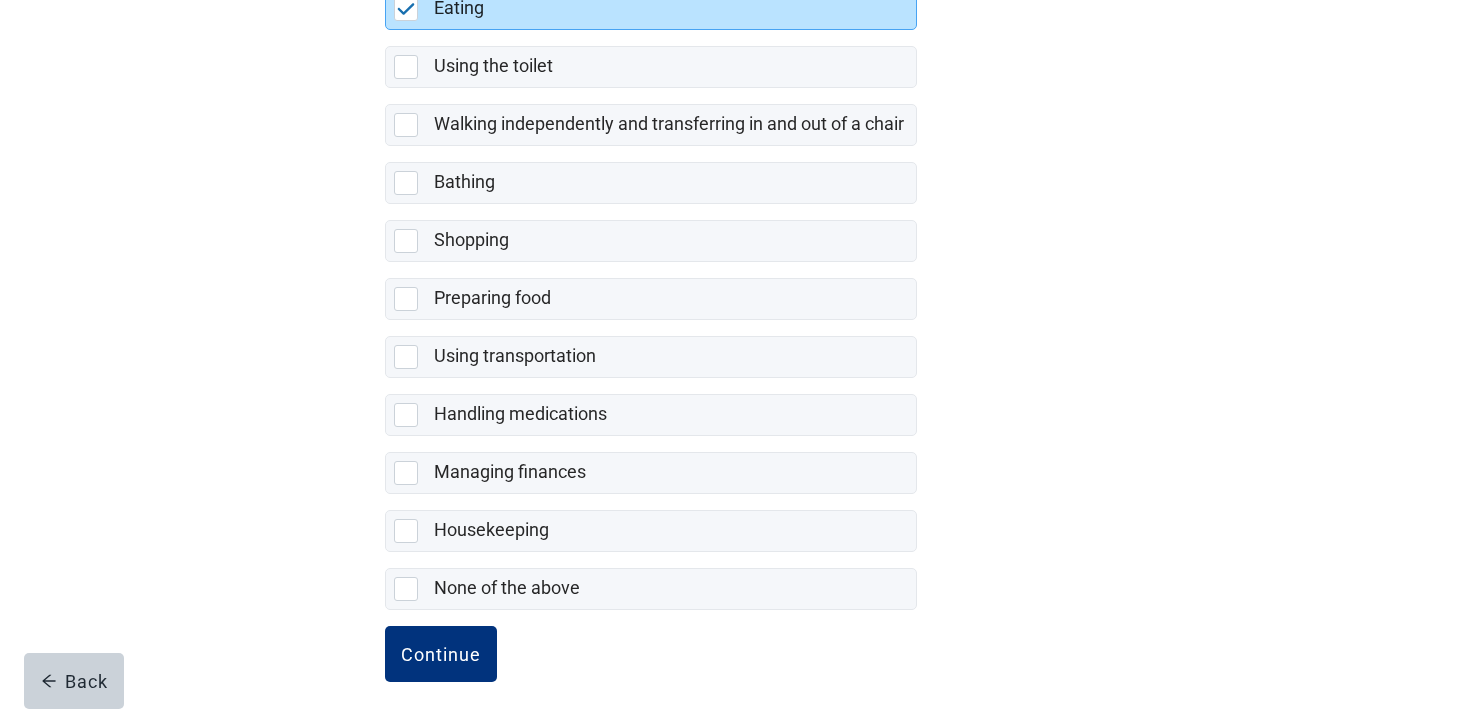 click on "Continue" at bounding box center [441, 654] 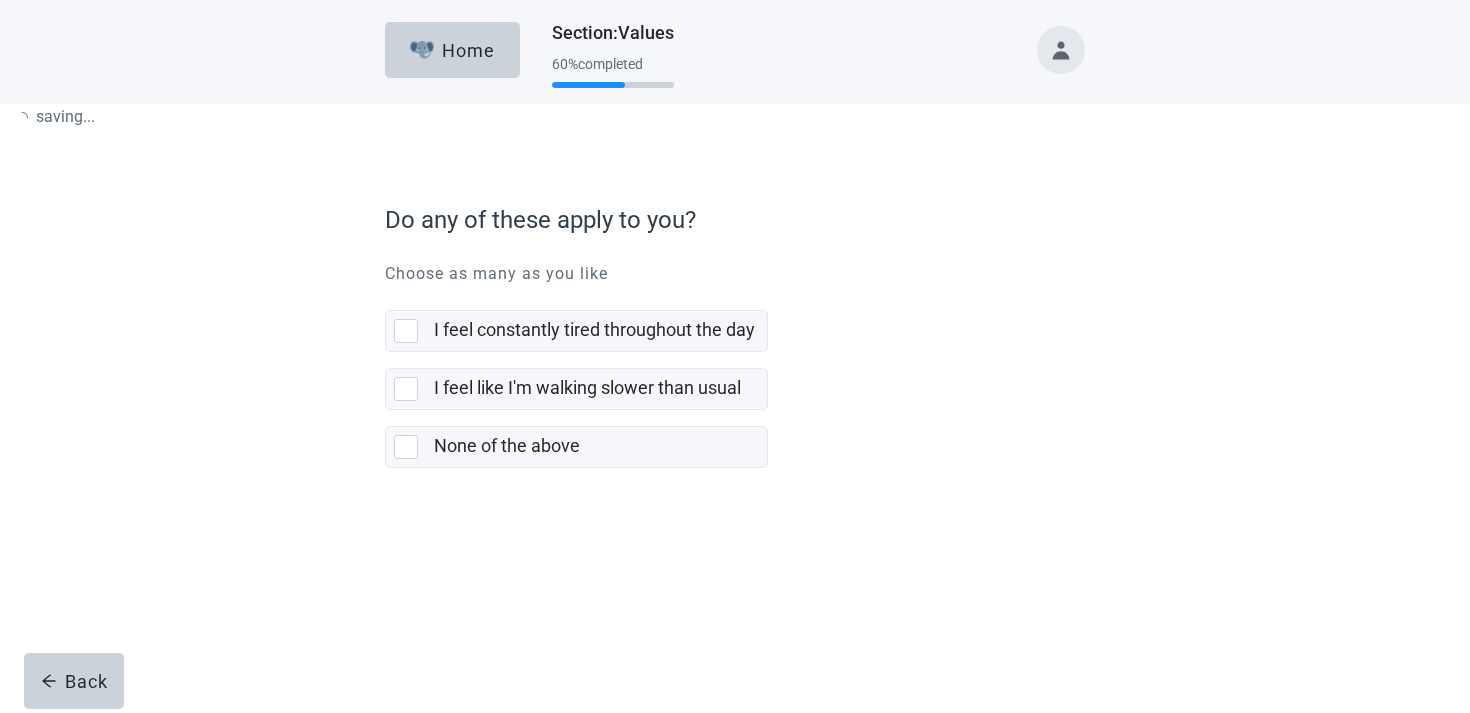 scroll, scrollTop: 0, scrollLeft: 0, axis: both 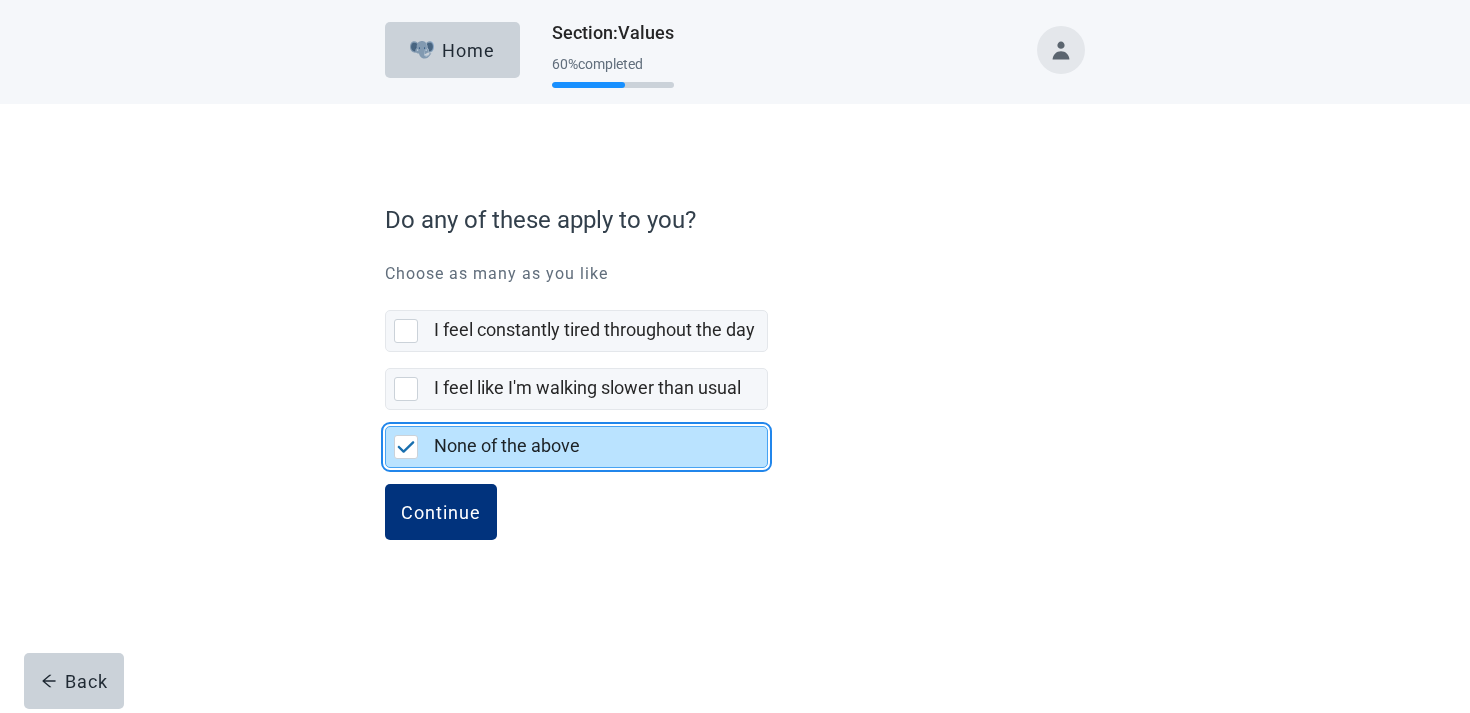 type 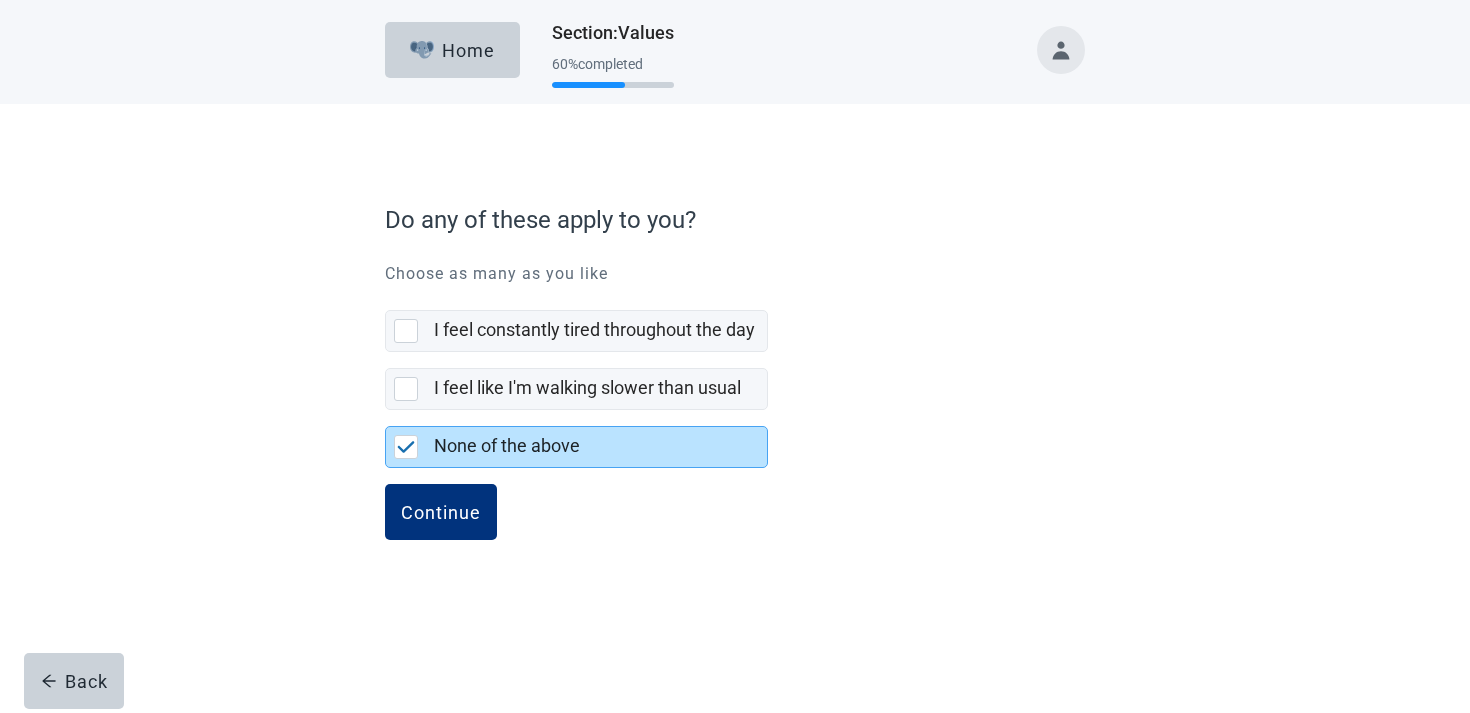 click on "Continue" at bounding box center [441, 512] 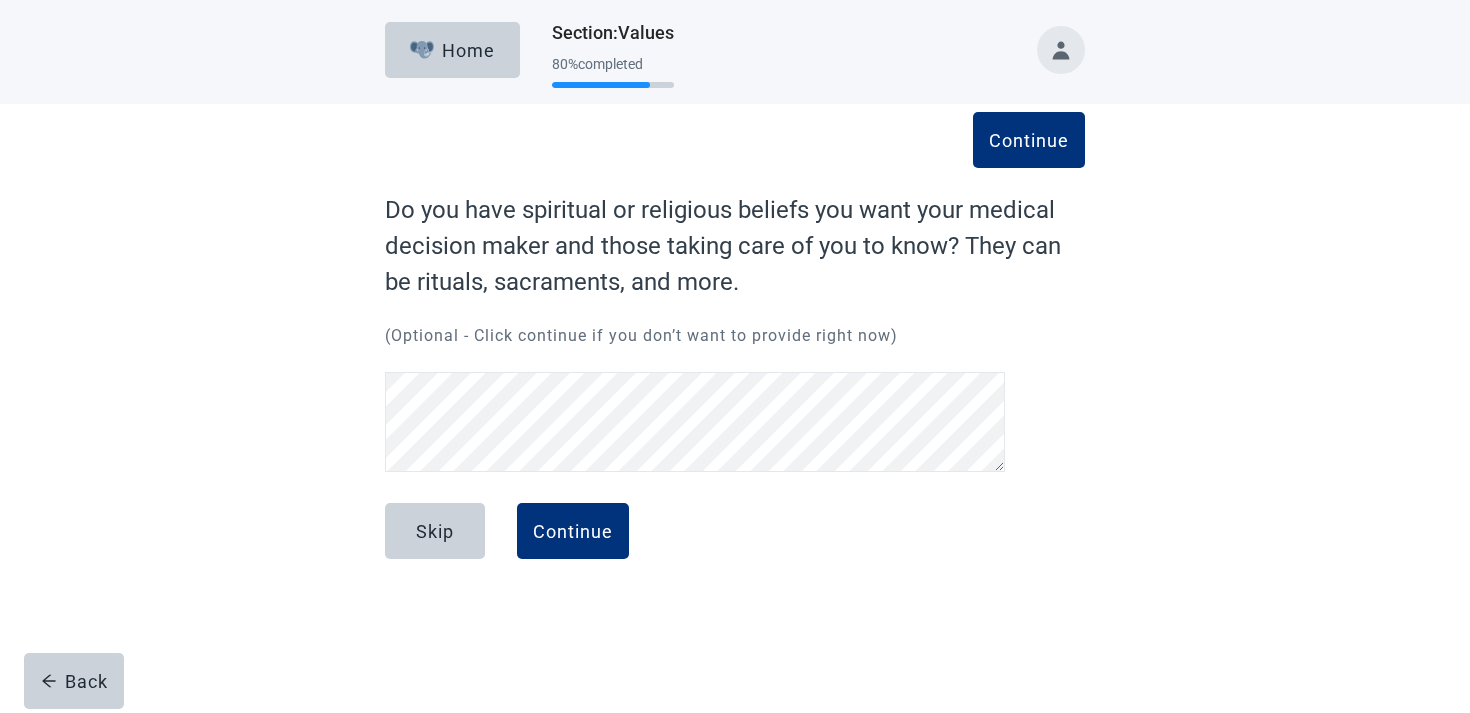 type 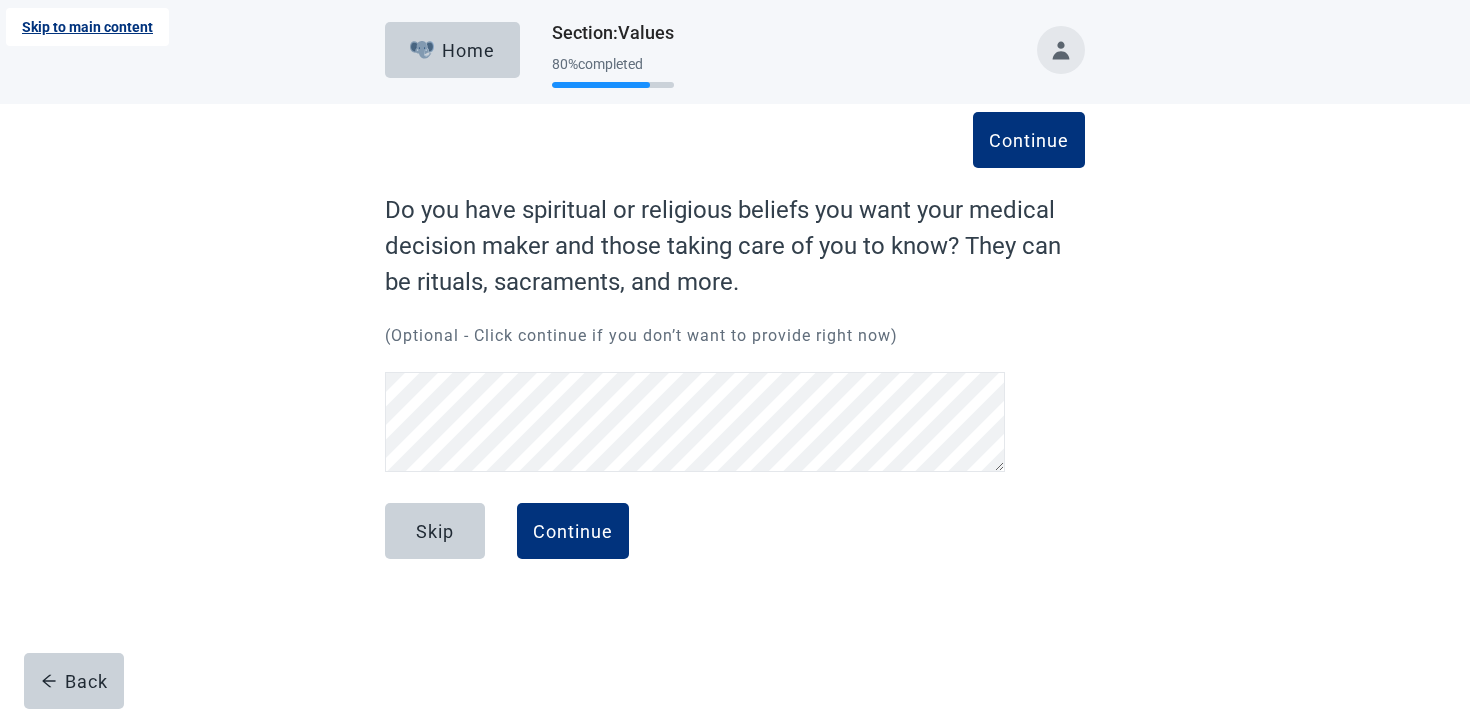 click on "Skip to main content" at bounding box center (87, 27) 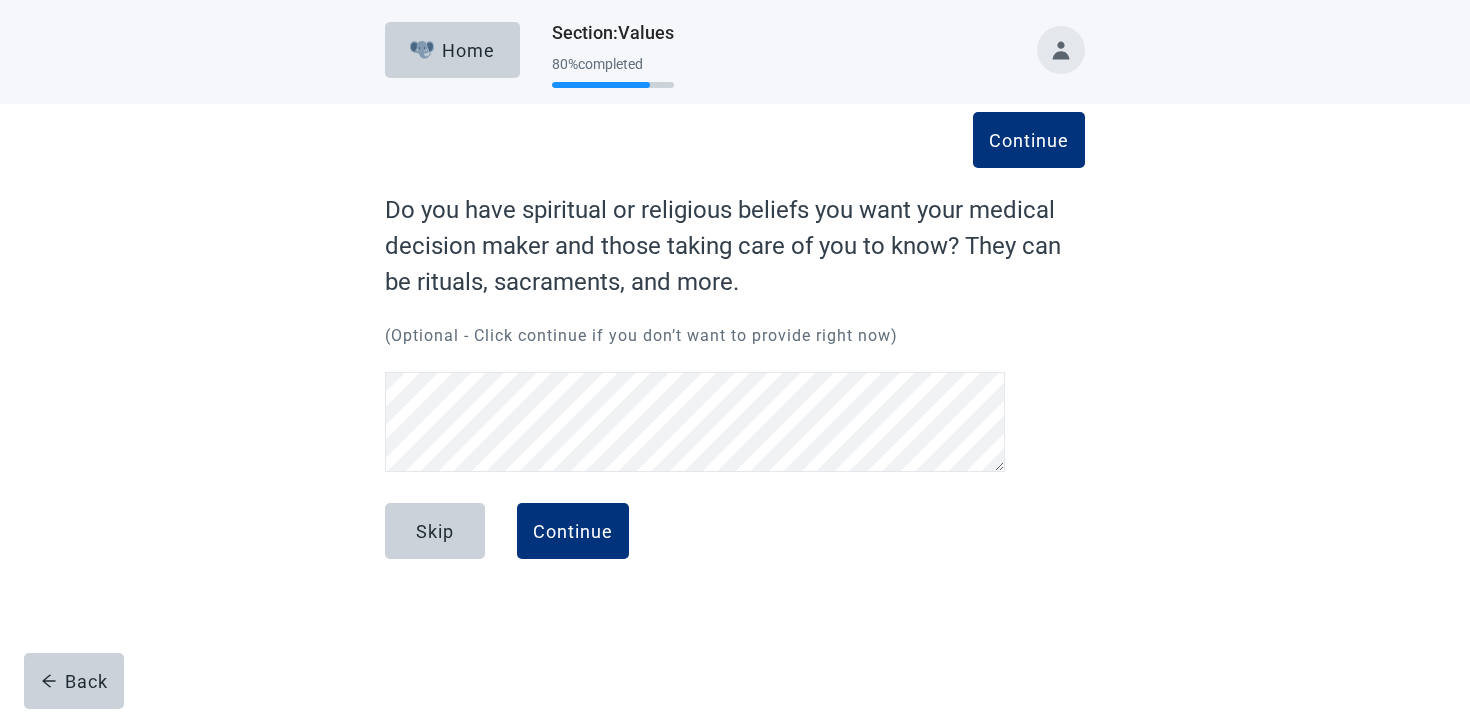 click on "Skip" at bounding box center [435, 531] 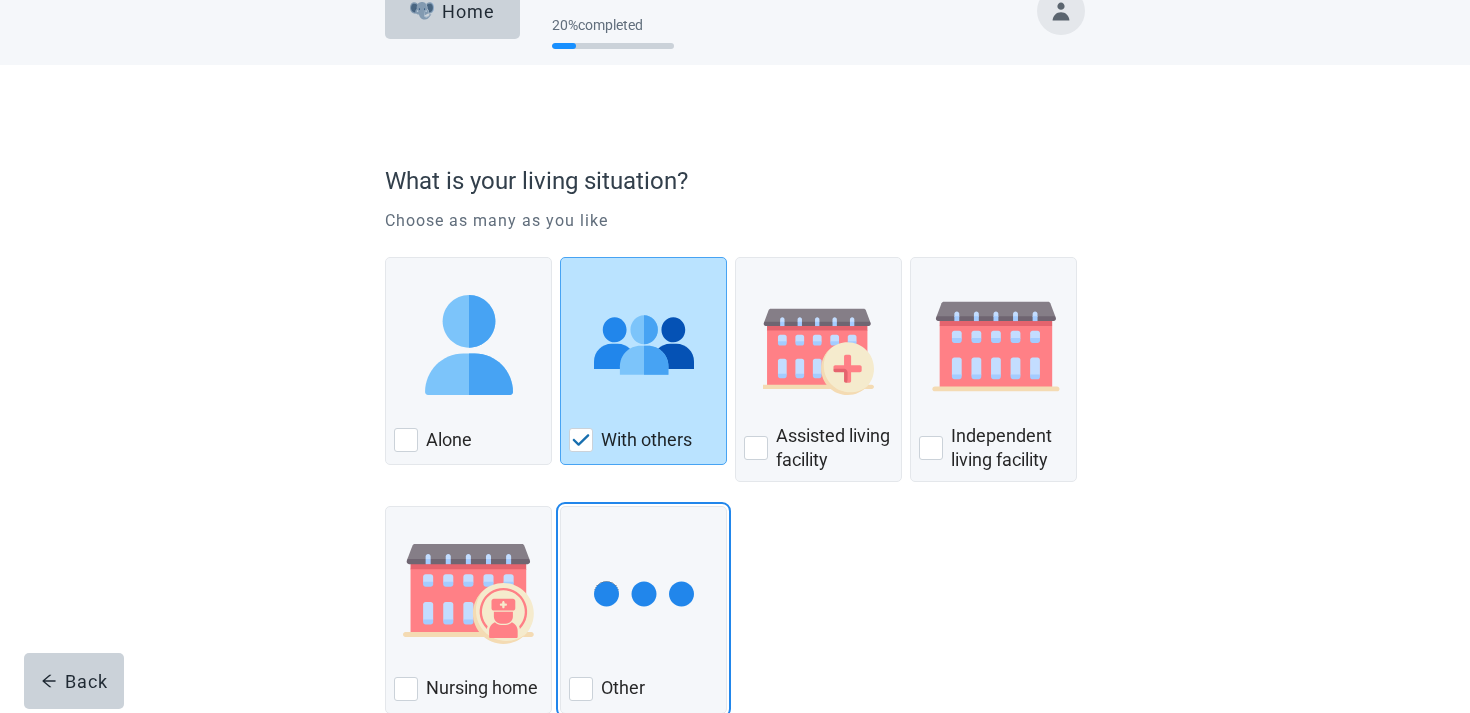 scroll, scrollTop: 163, scrollLeft: 0, axis: vertical 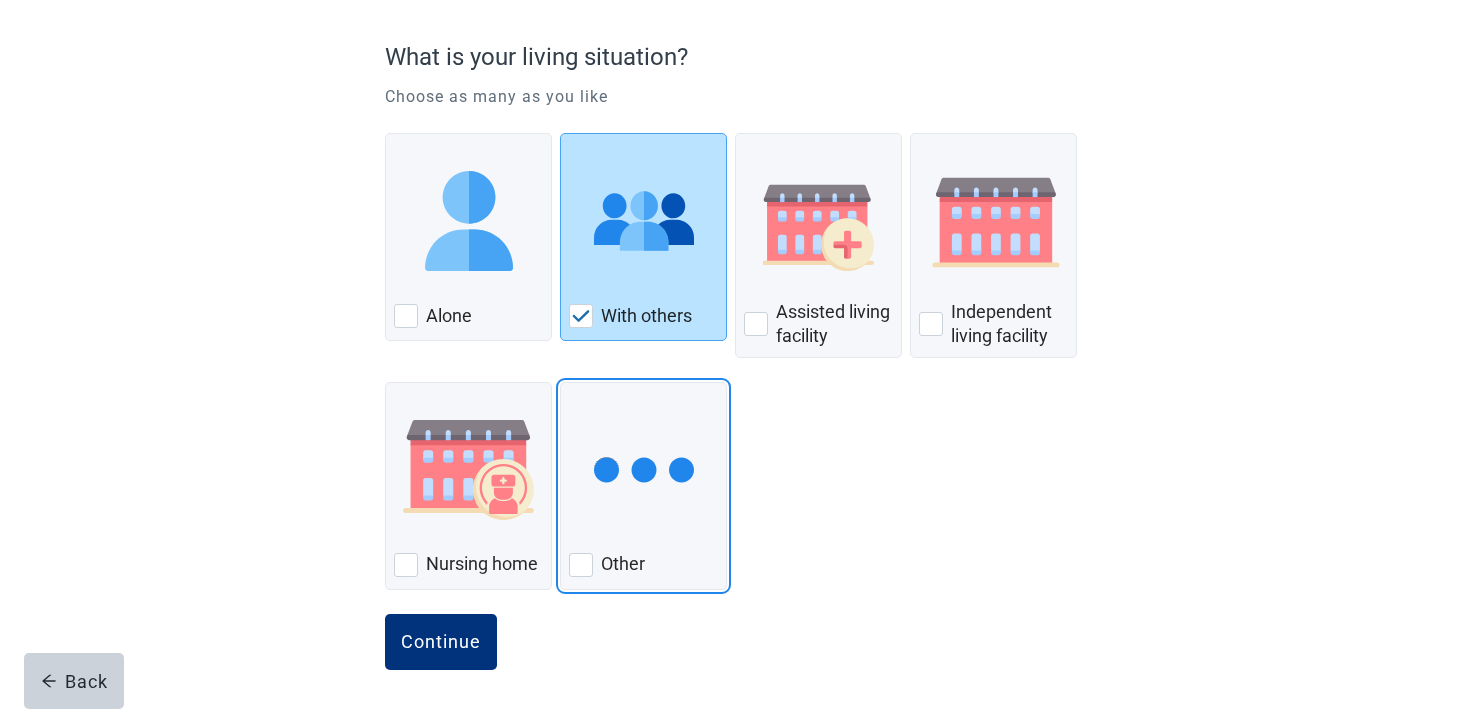 type 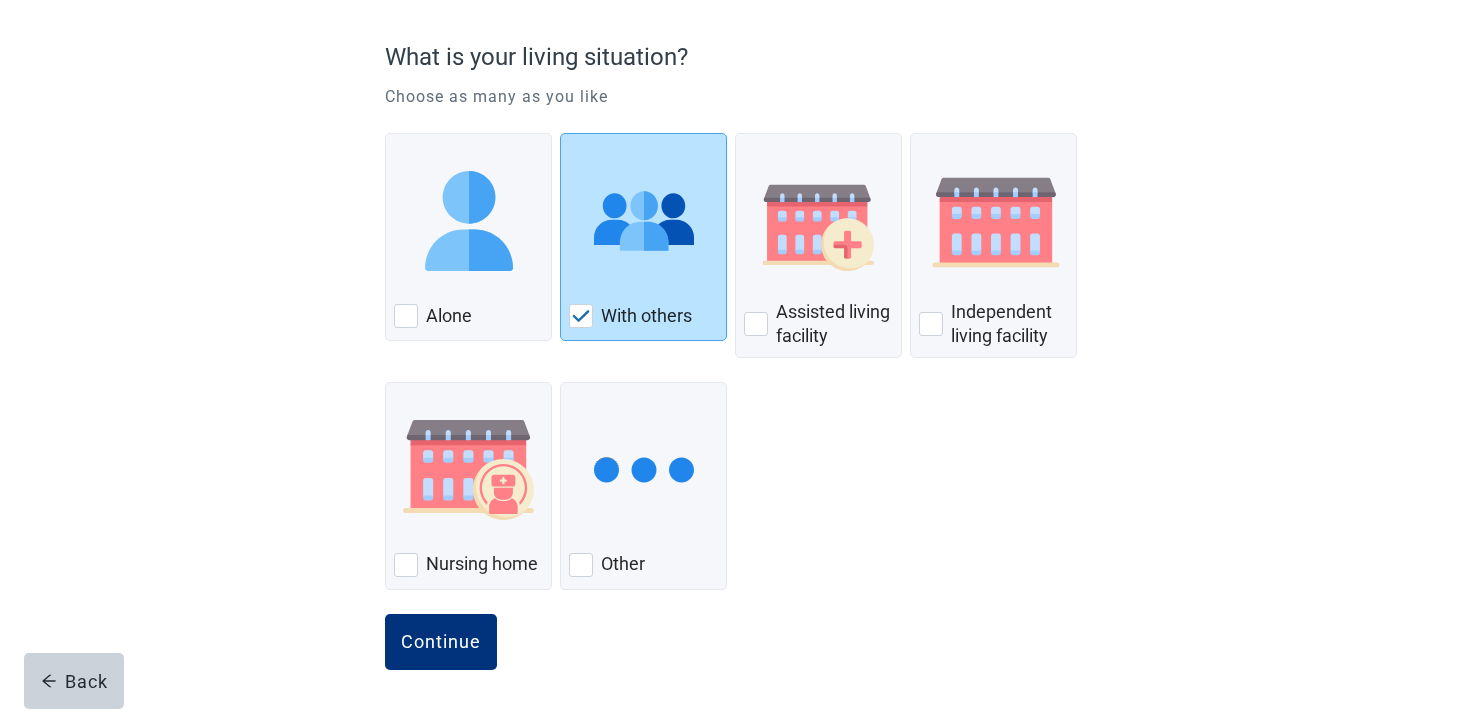 click on "Continue" at bounding box center (441, 642) 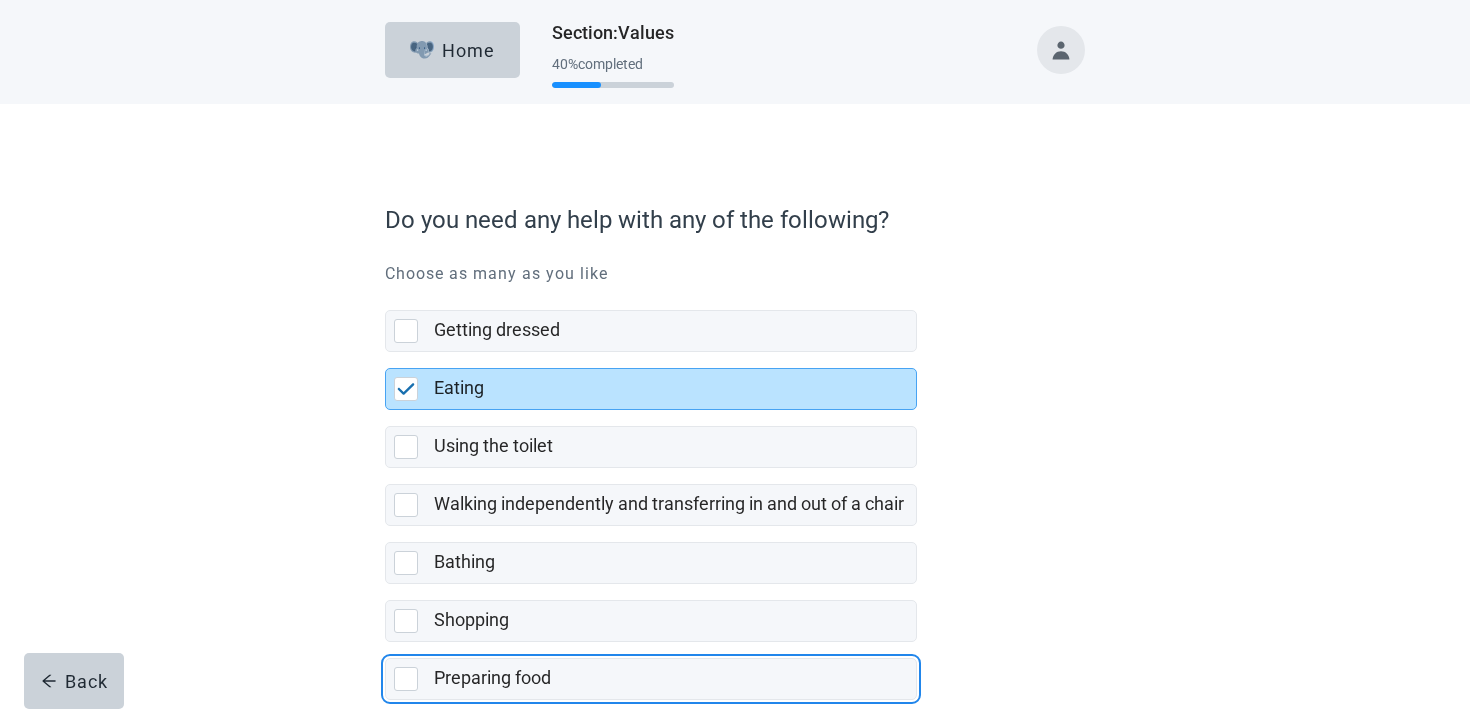 scroll, scrollTop: 380, scrollLeft: 0, axis: vertical 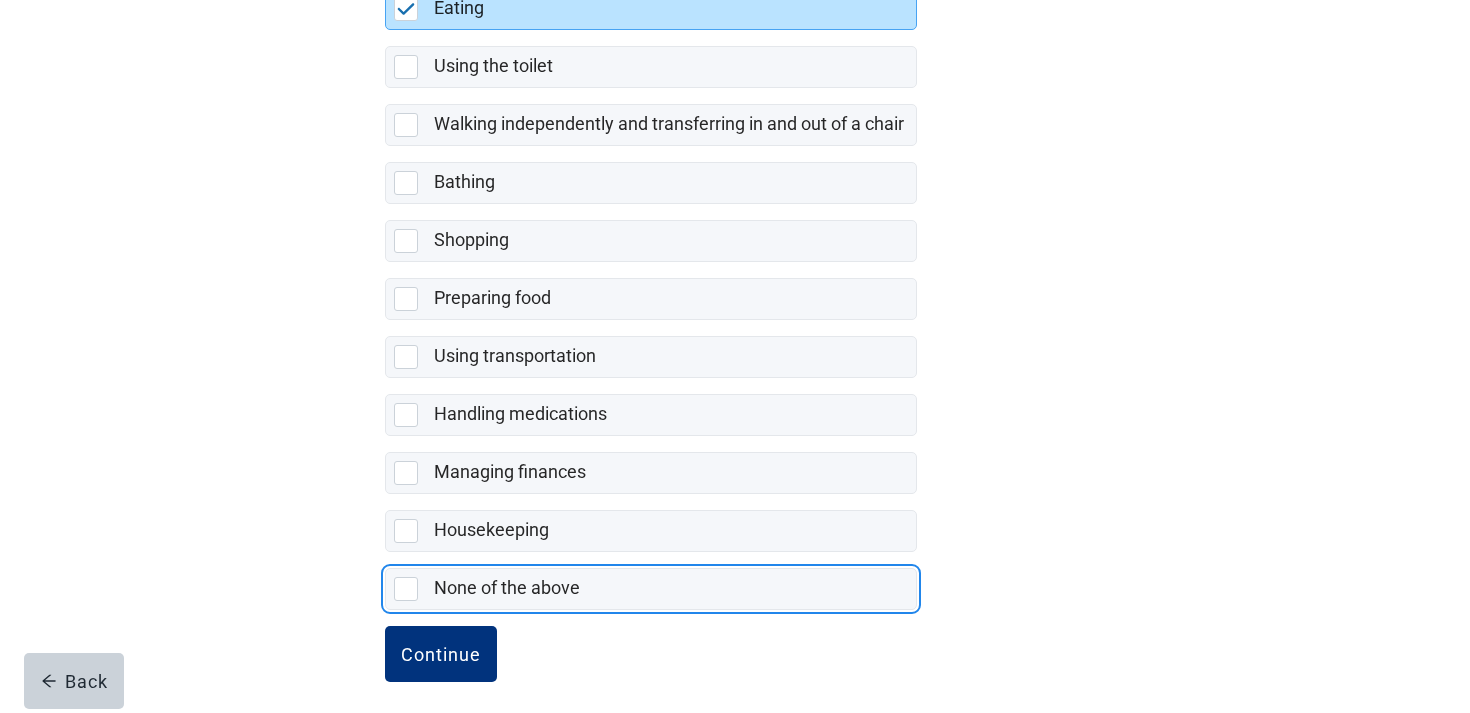 type 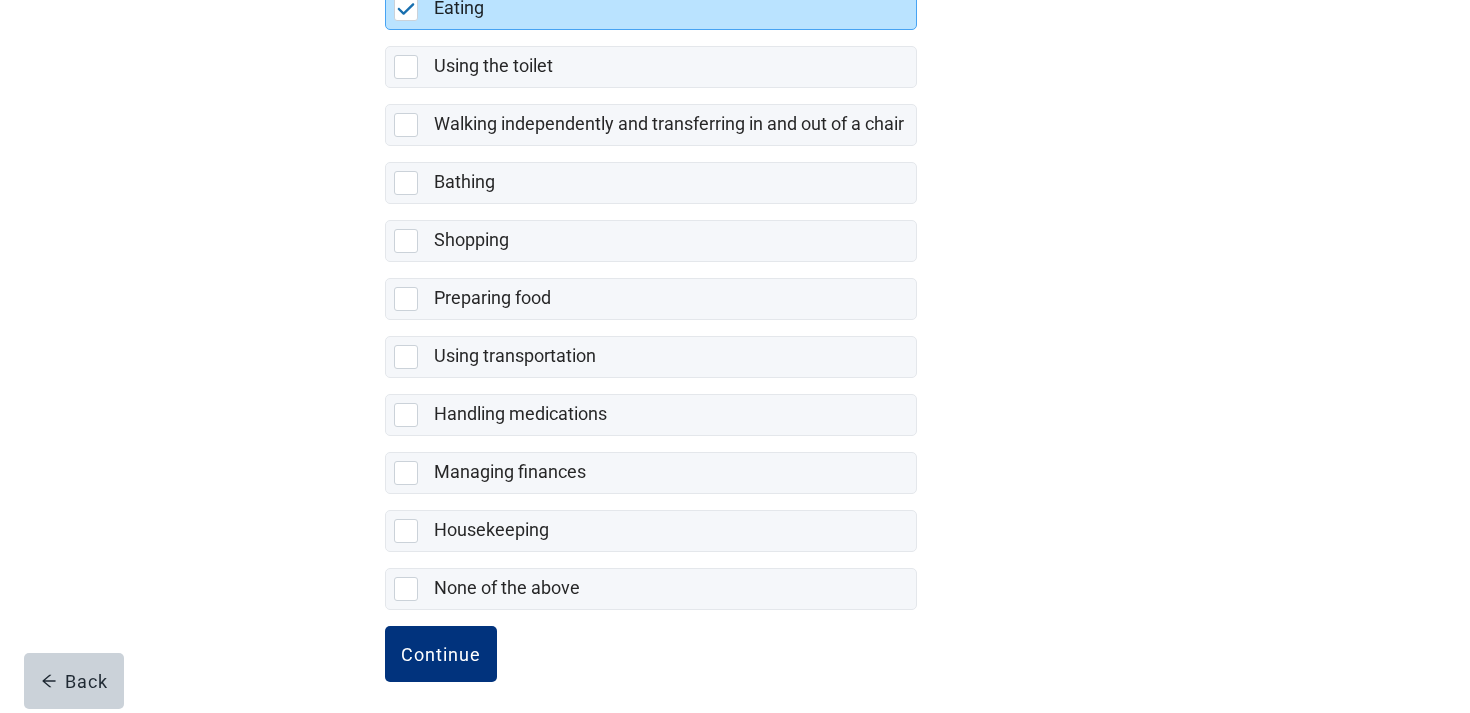 click on "Continue" at bounding box center (441, 654) 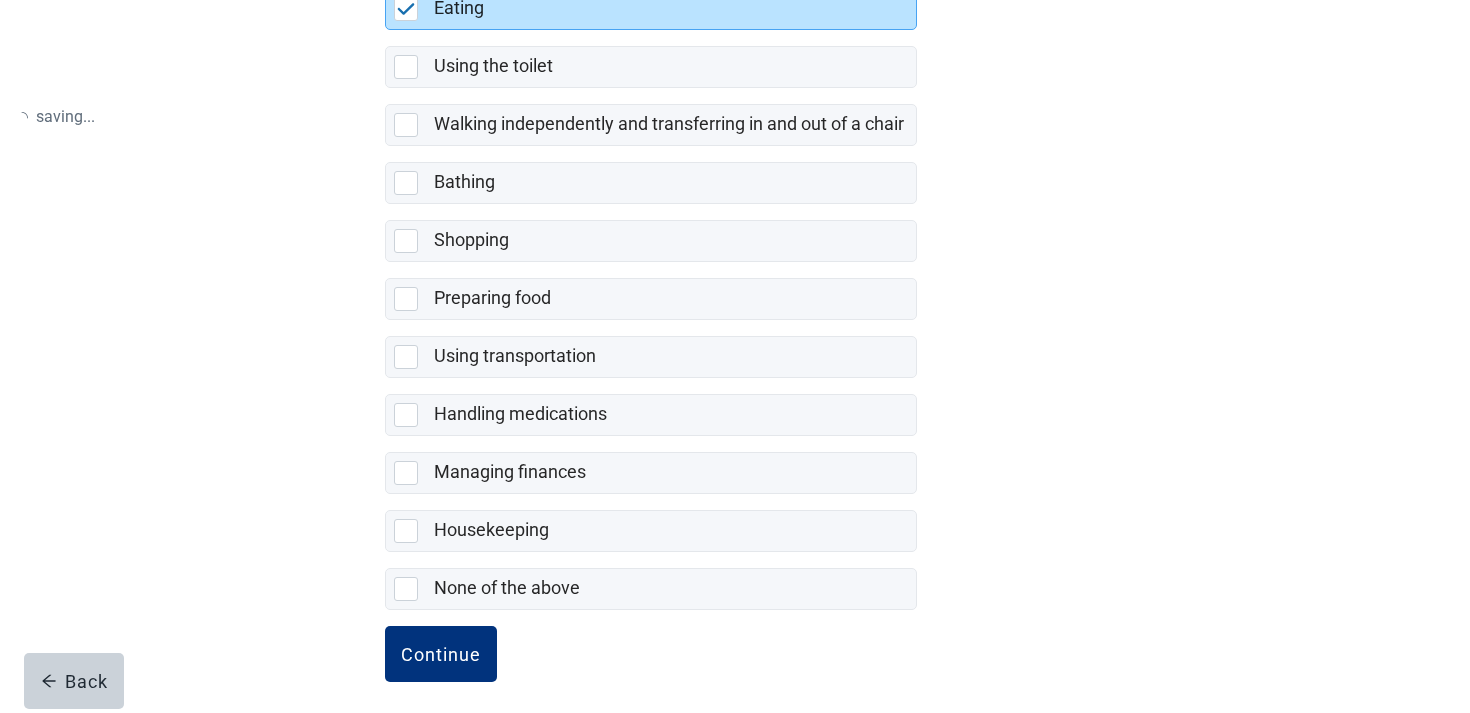 scroll, scrollTop: 0, scrollLeft: 0, axis: both 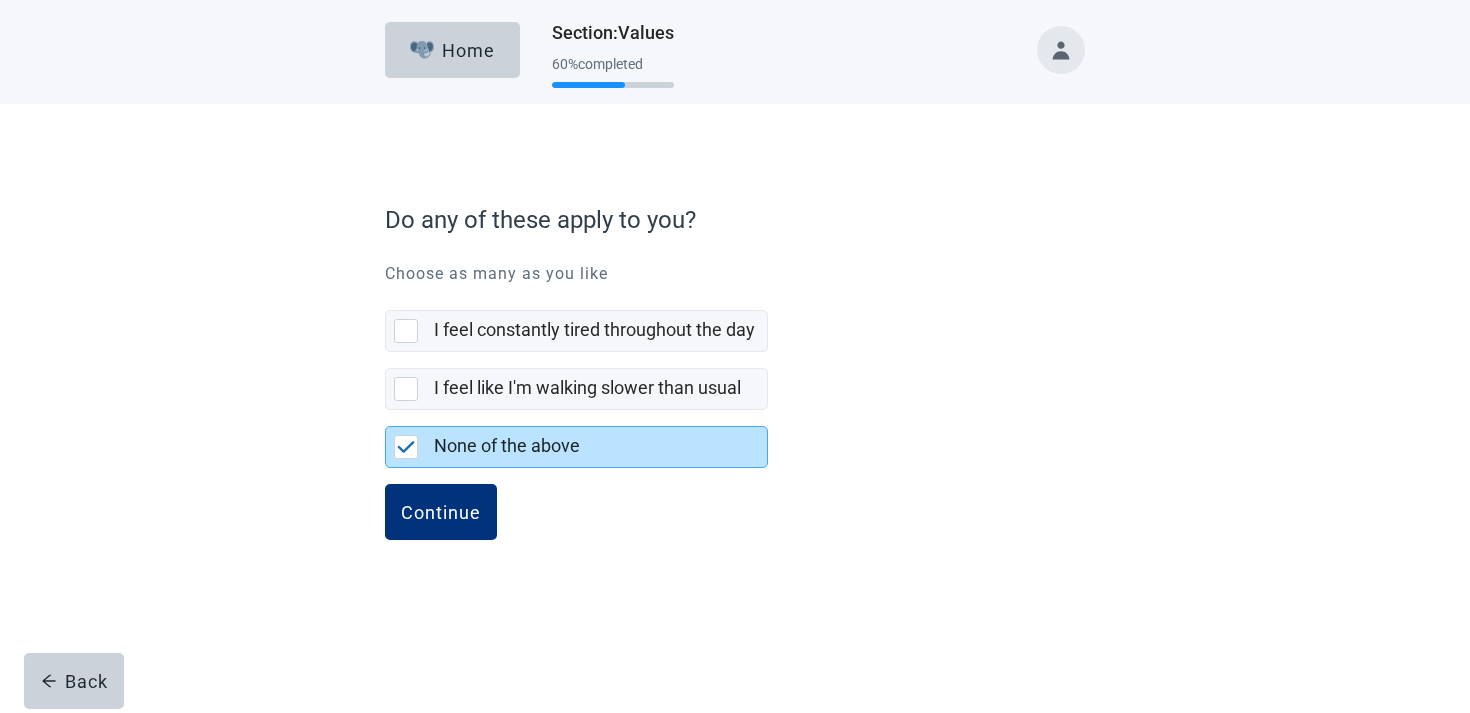 type 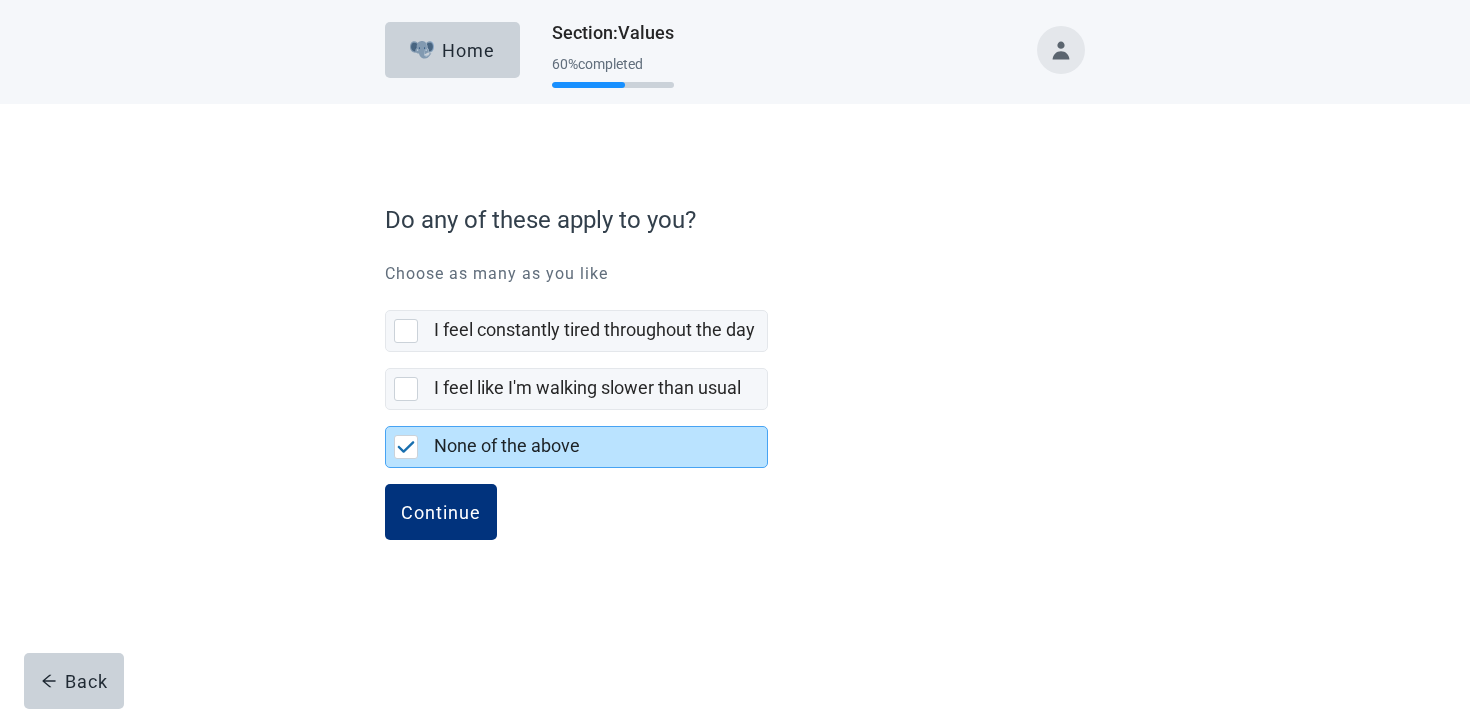 click on "Continue" at bounding box center (441, 512) 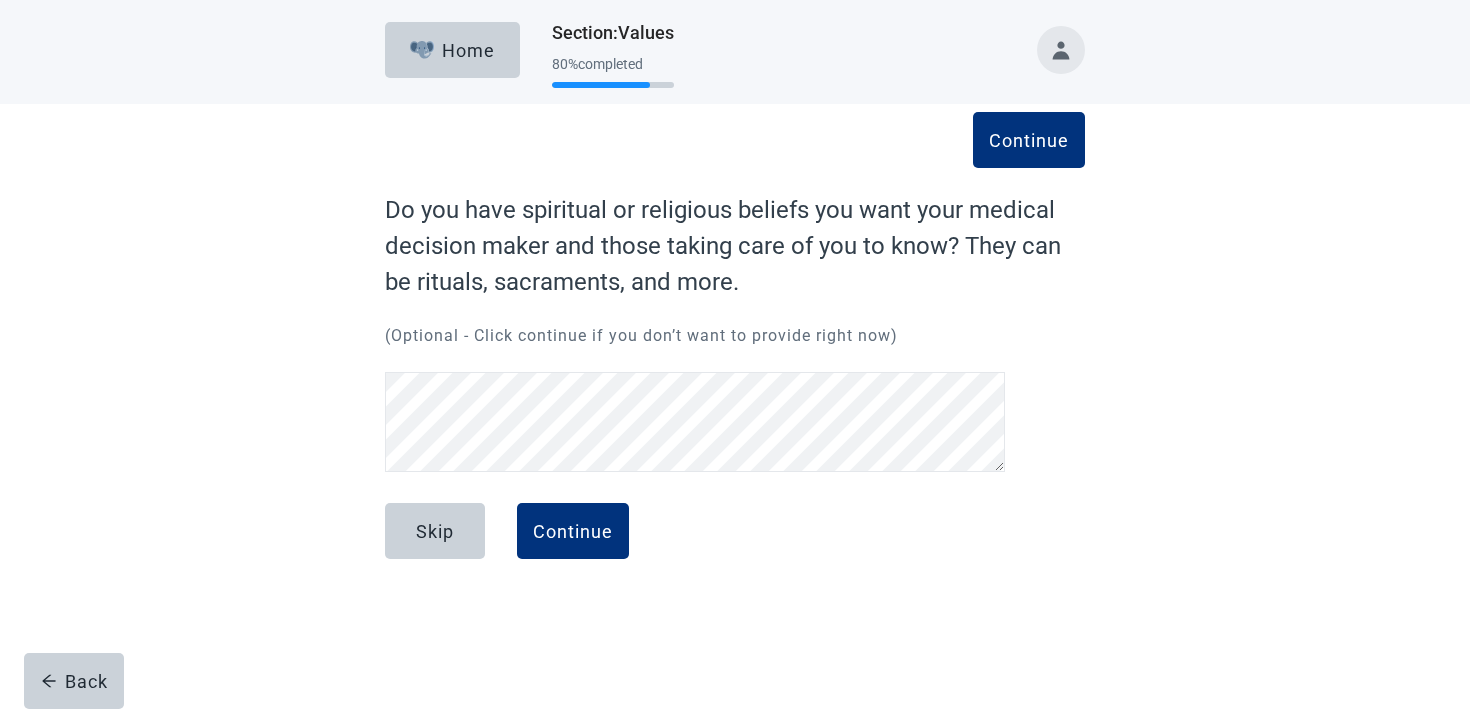type 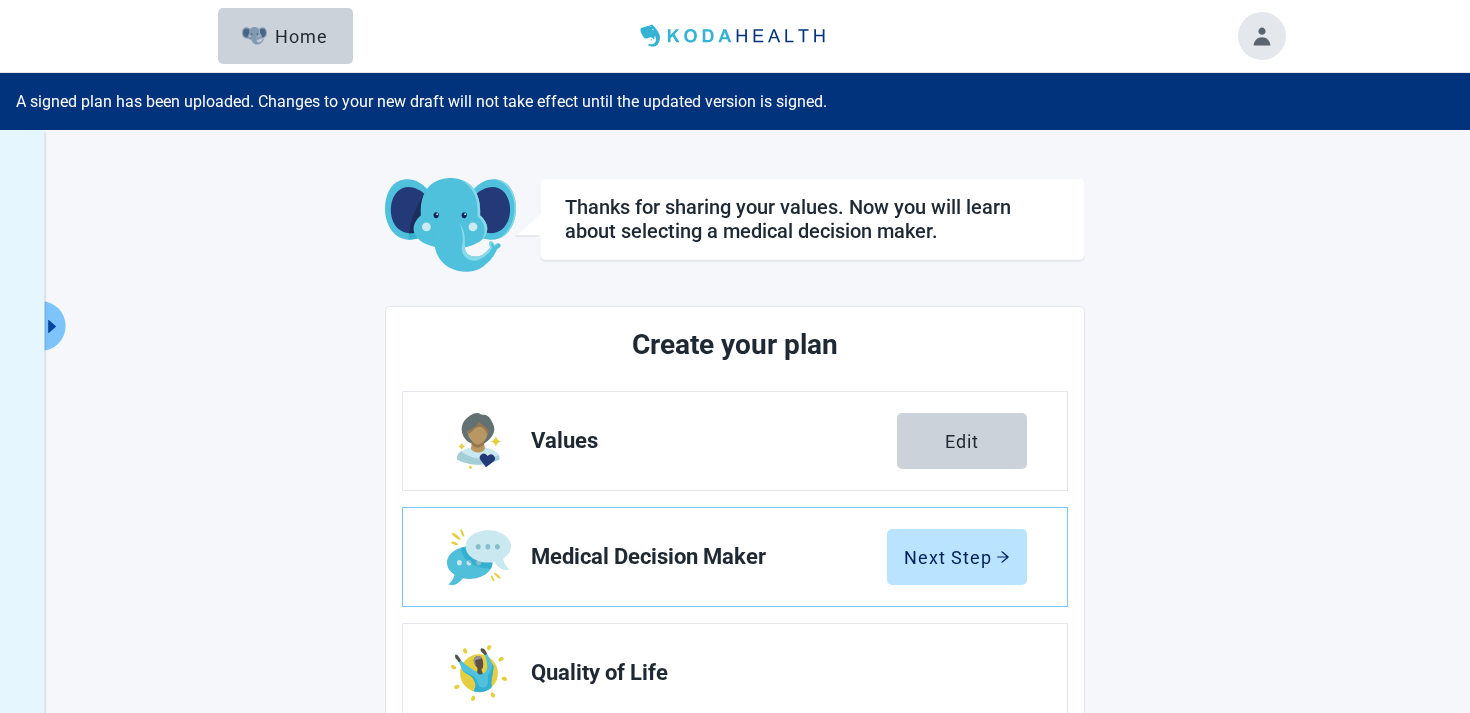 type 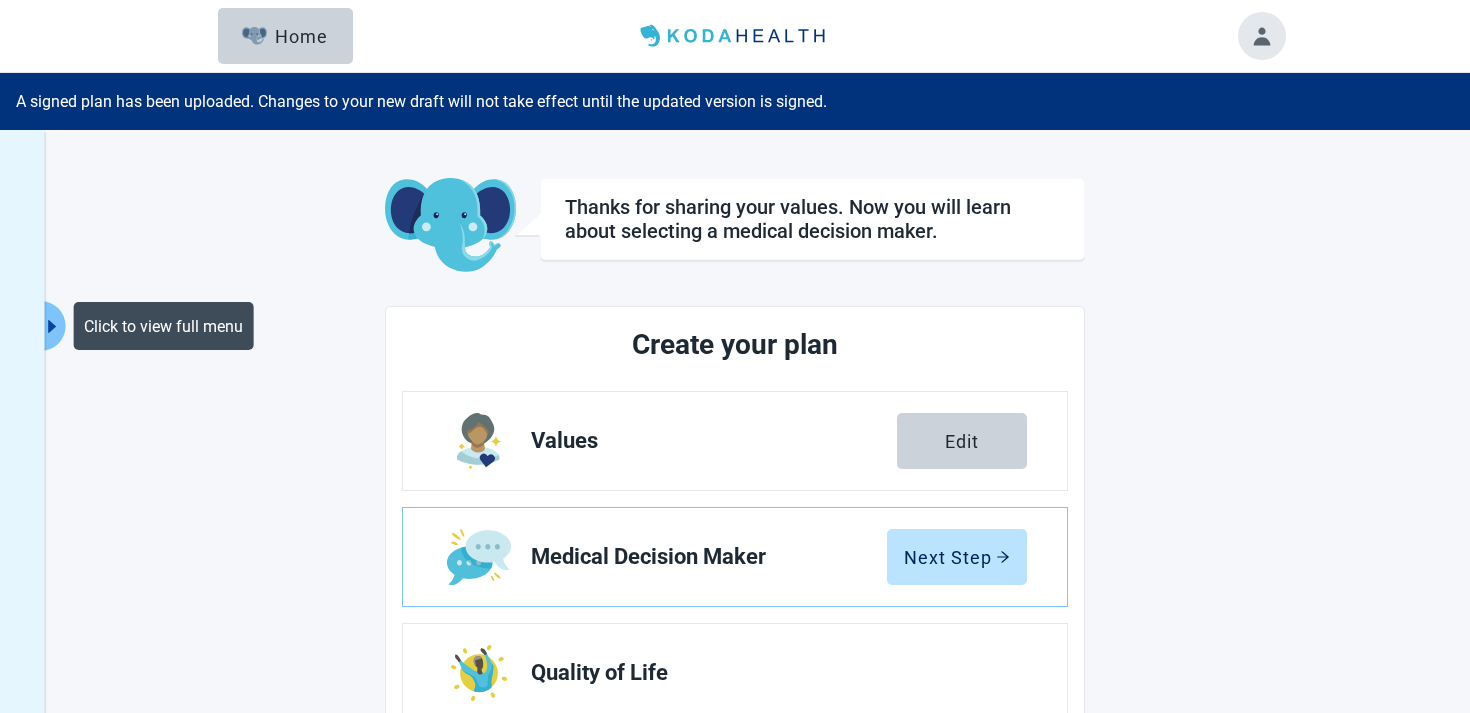 click on "Medical Decision Maker Next Step" at bounding box center (735, 557) 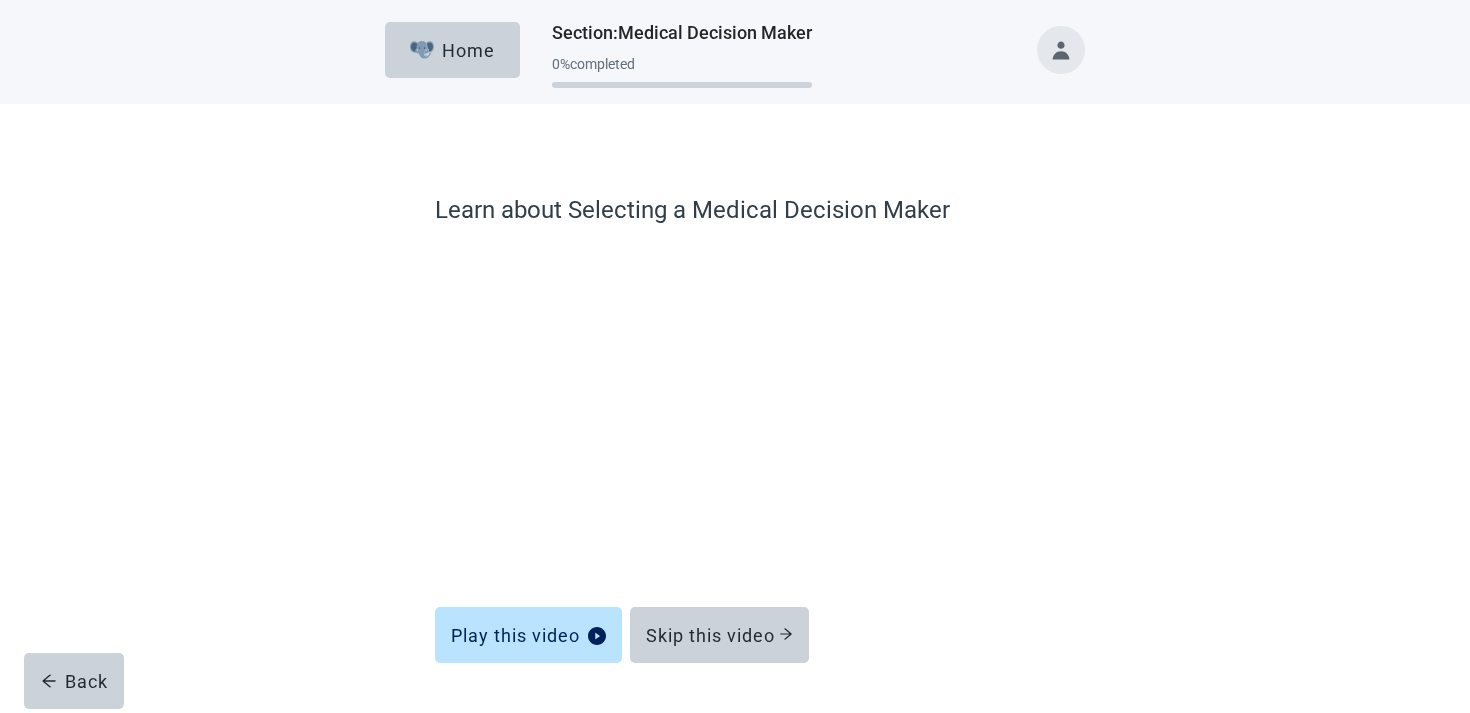 type 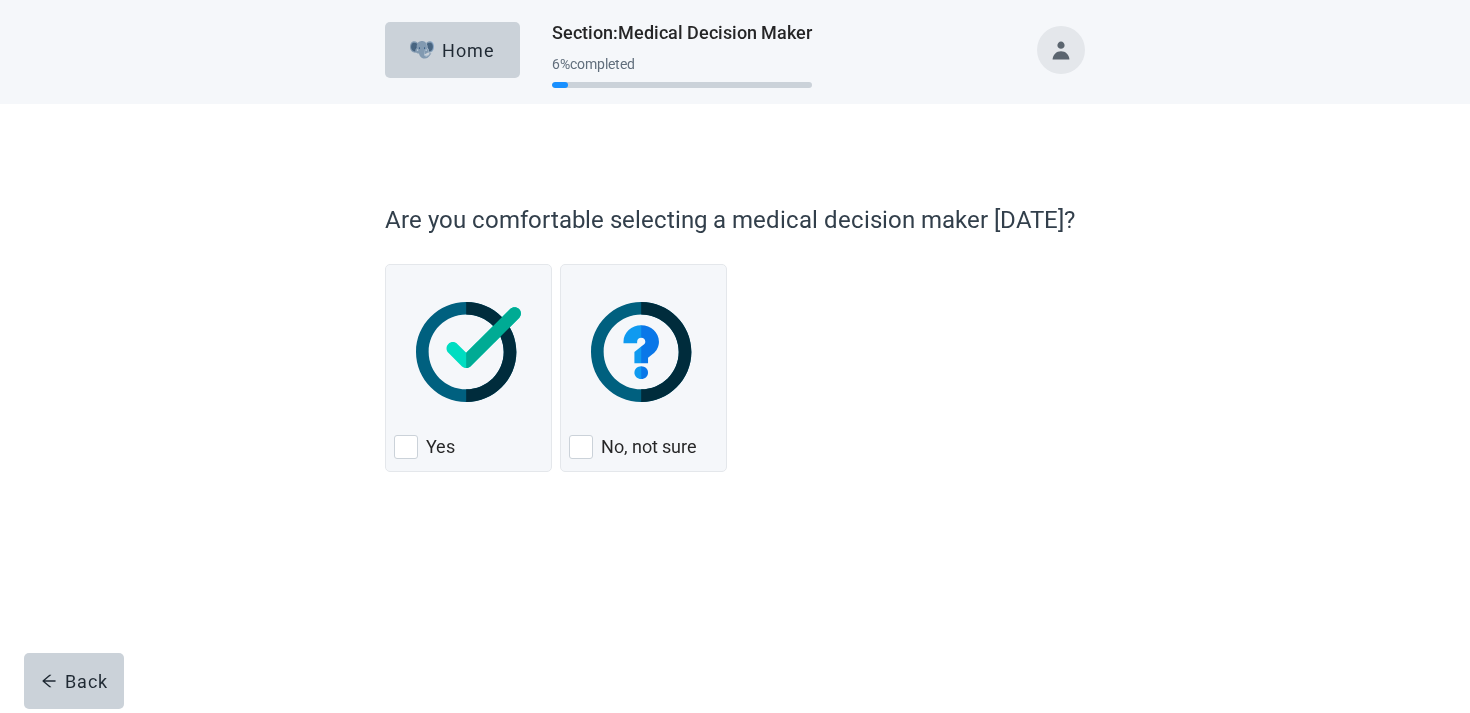 type 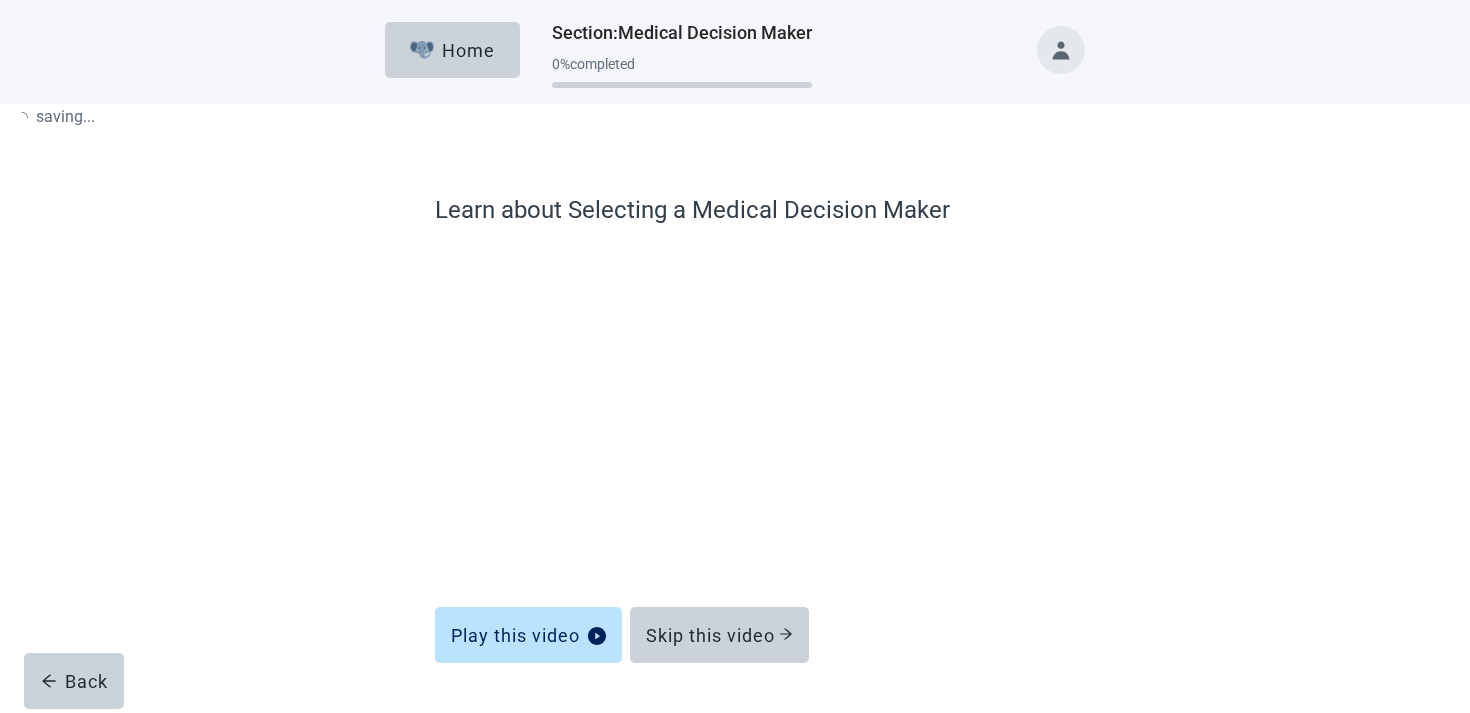 type 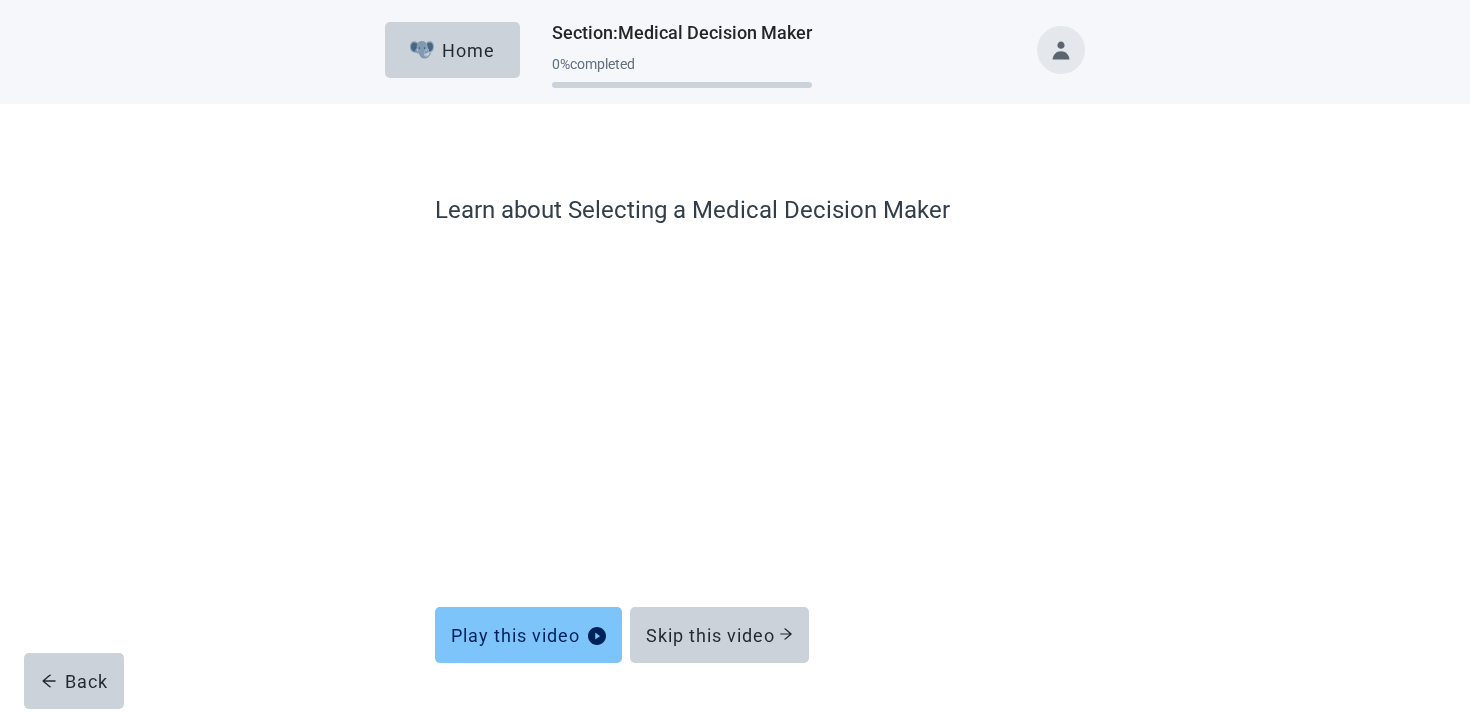 click on "Play this video" at bounding box center [528, 635] 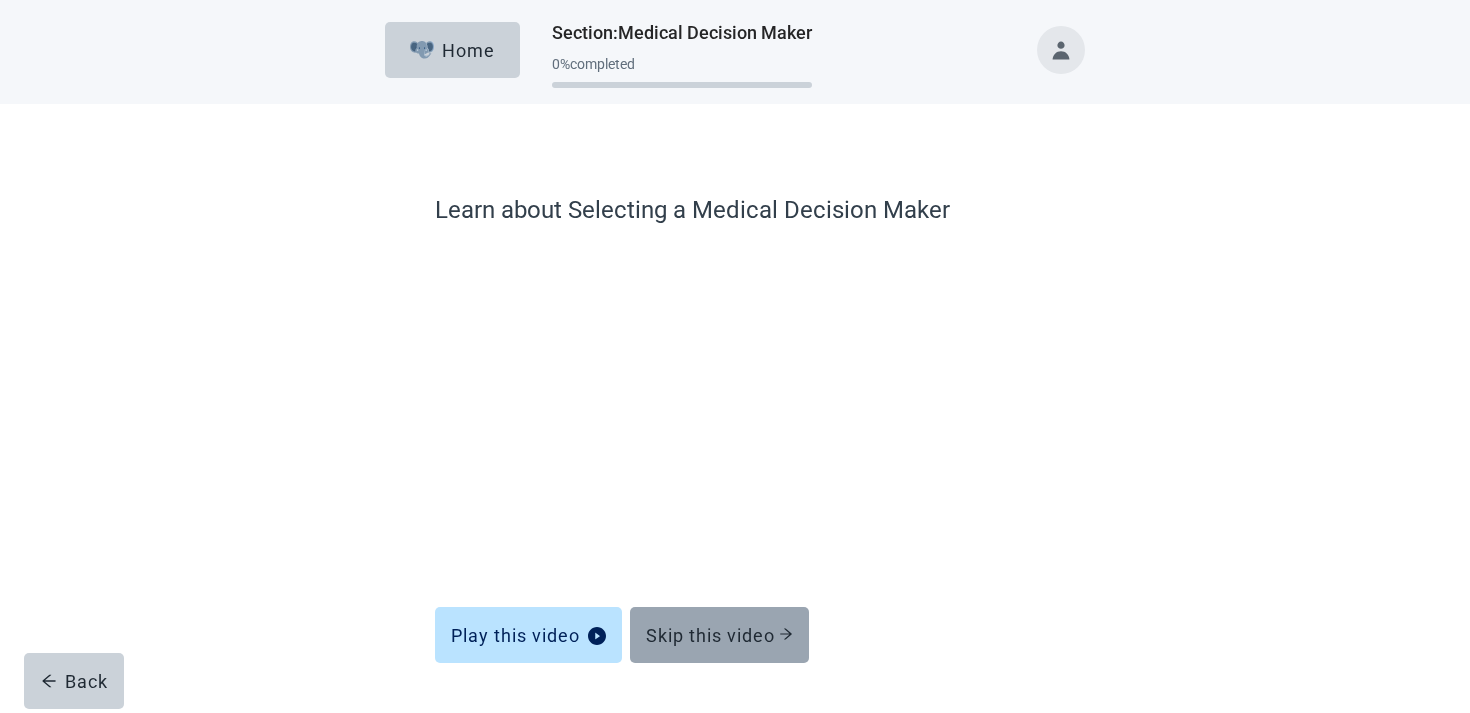 click on "Skip this video" at bounding box center (719, 635) 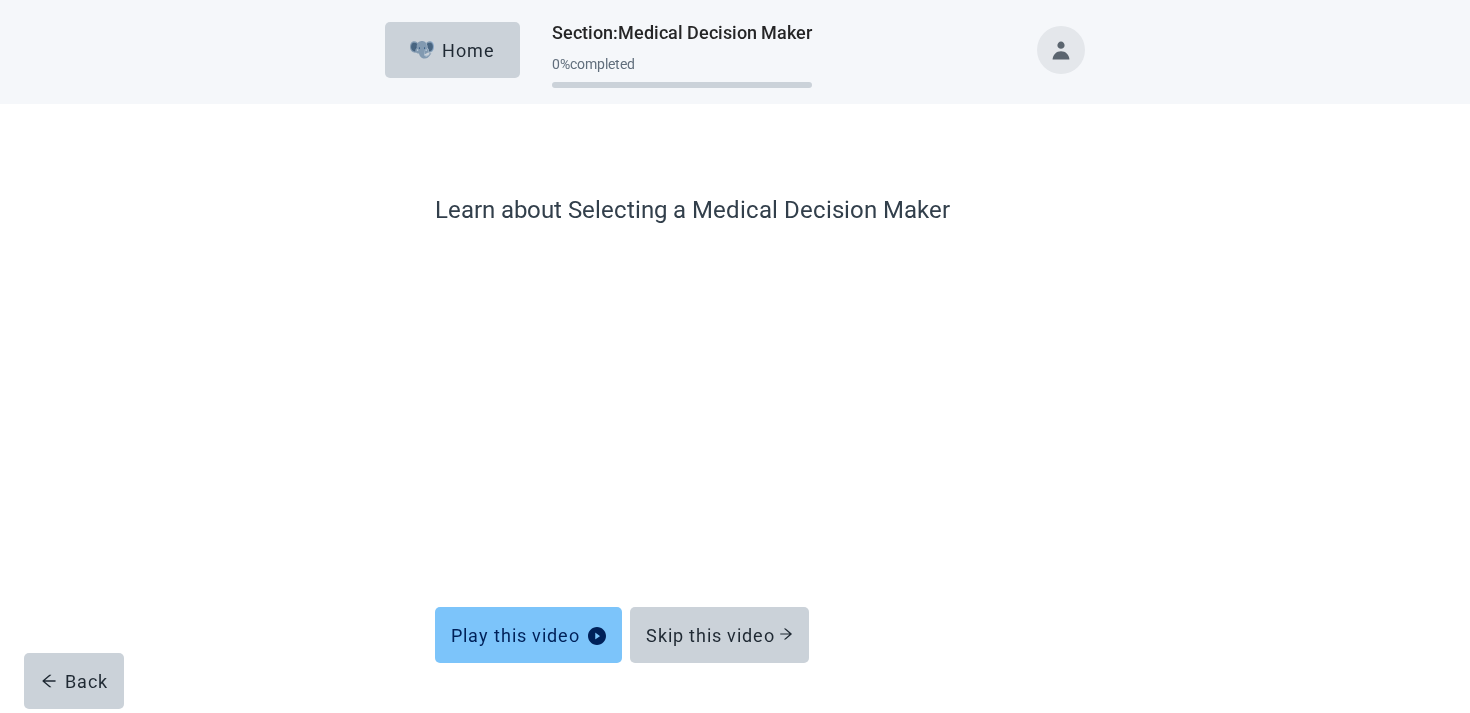 click on "Play this video" at bounding box center (528, 635) 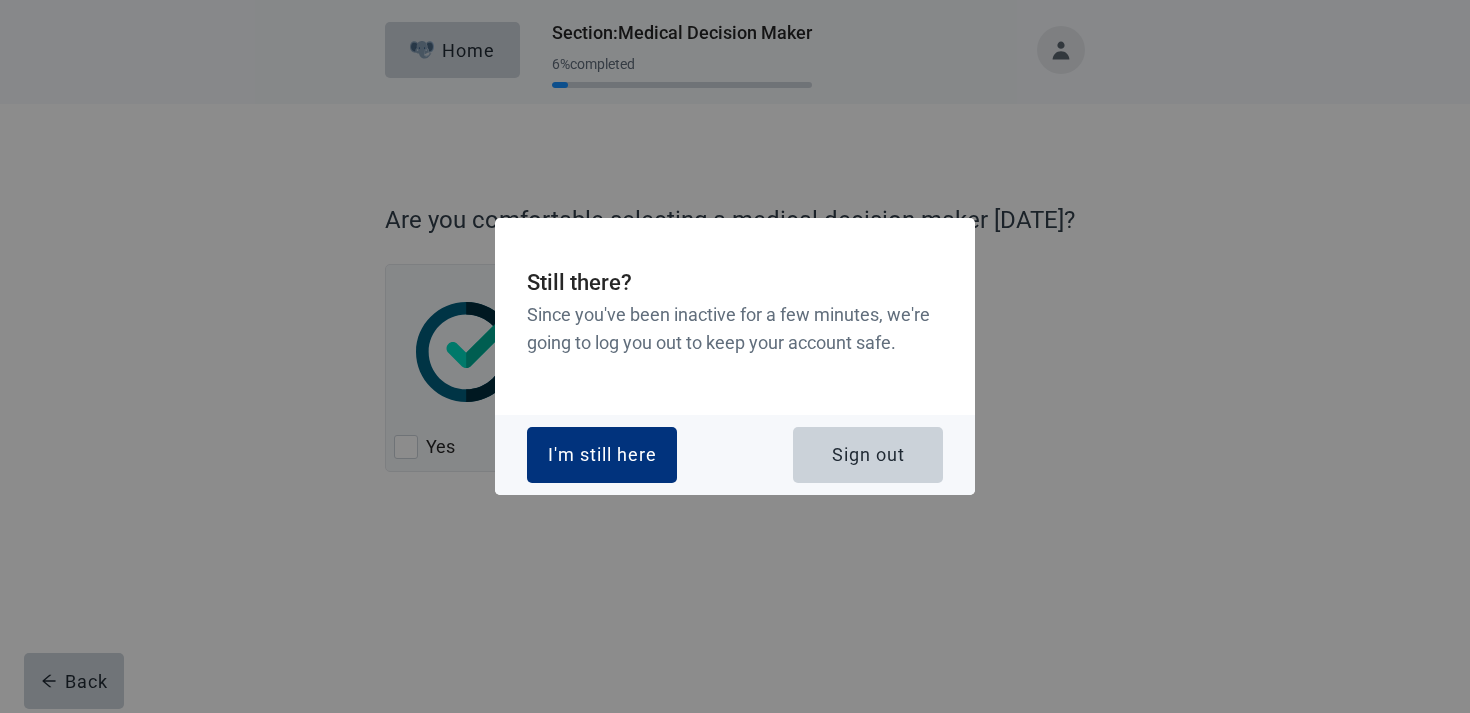 click on "Still there? Since you've been inactive for a few minutes, we're going to log you out to keep your account safe. I'm still here Sign out" at bounding box center (735, 356) 